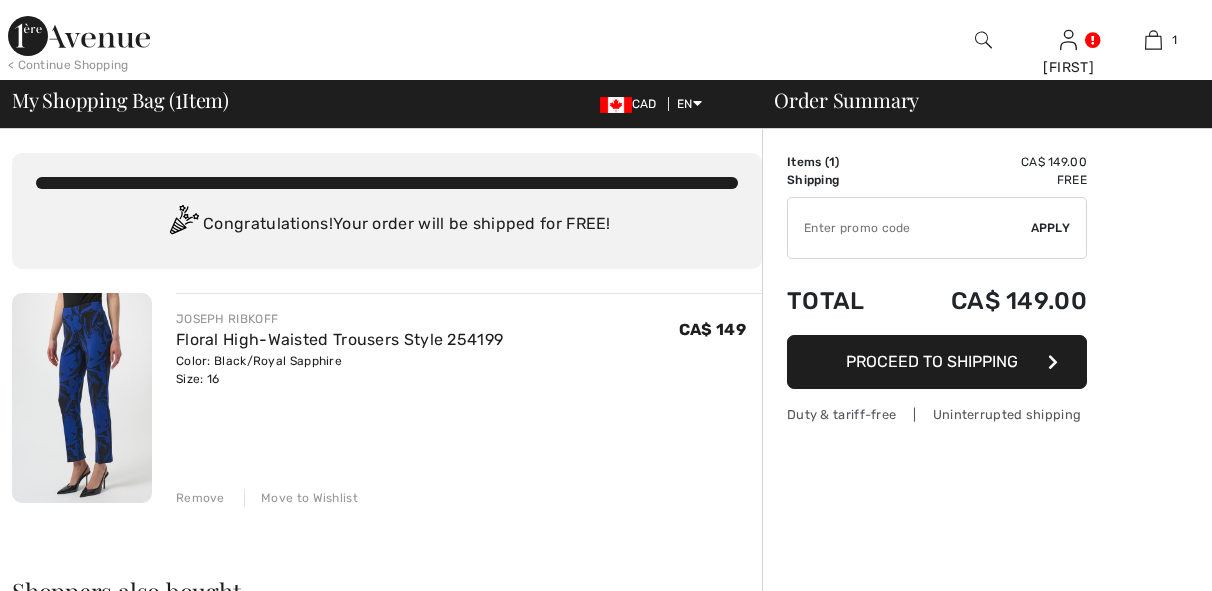 scroll, scrollTop: 0, scrollLeft: 0, axis: both 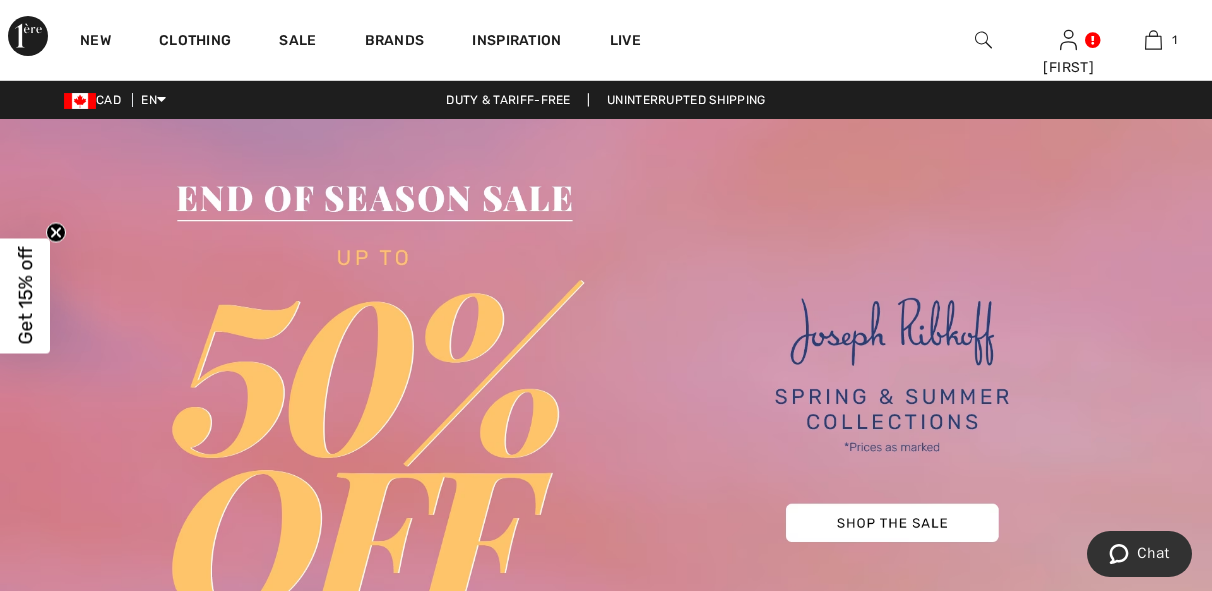 click at bounding box center [983, 40] 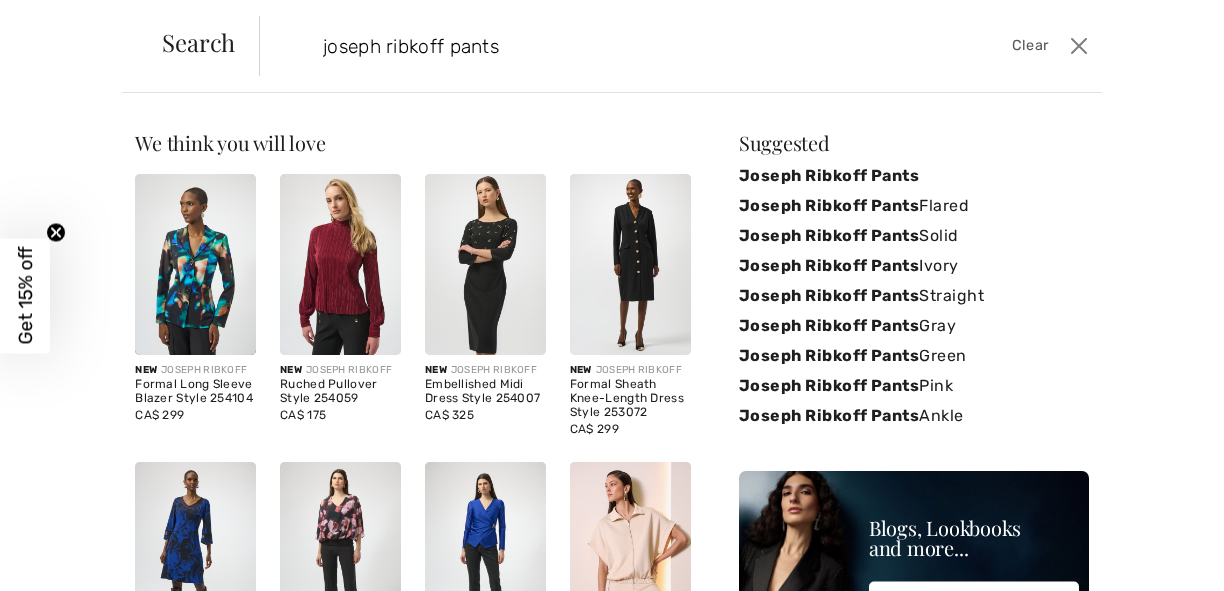 type on "joseph ribkoff pants" 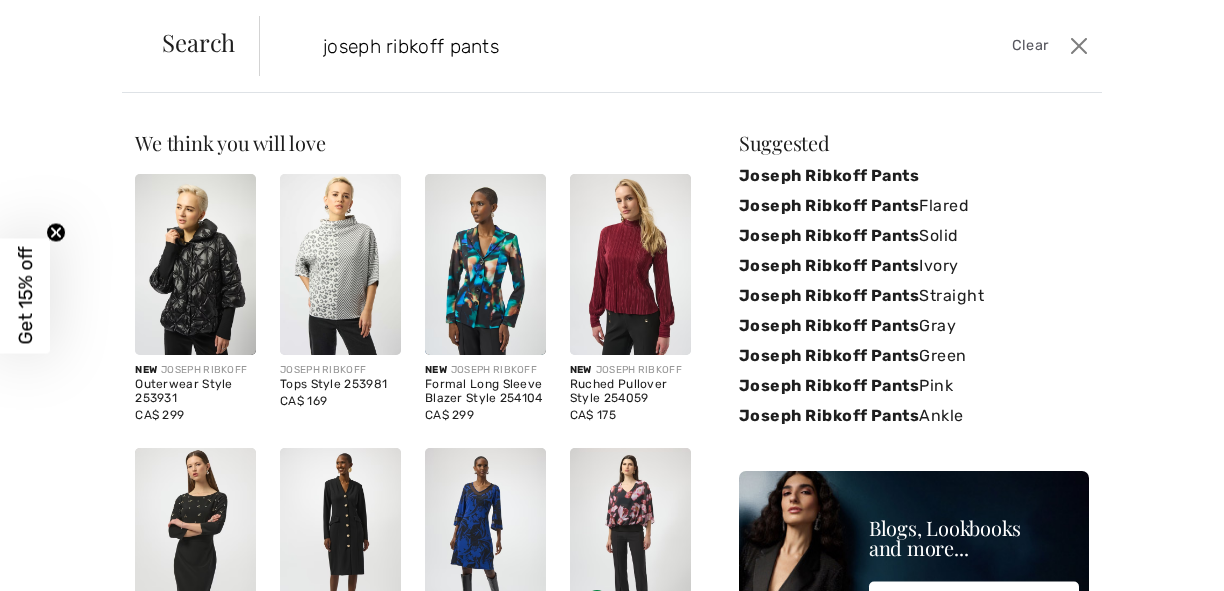 click at bounding box center [485, 264] 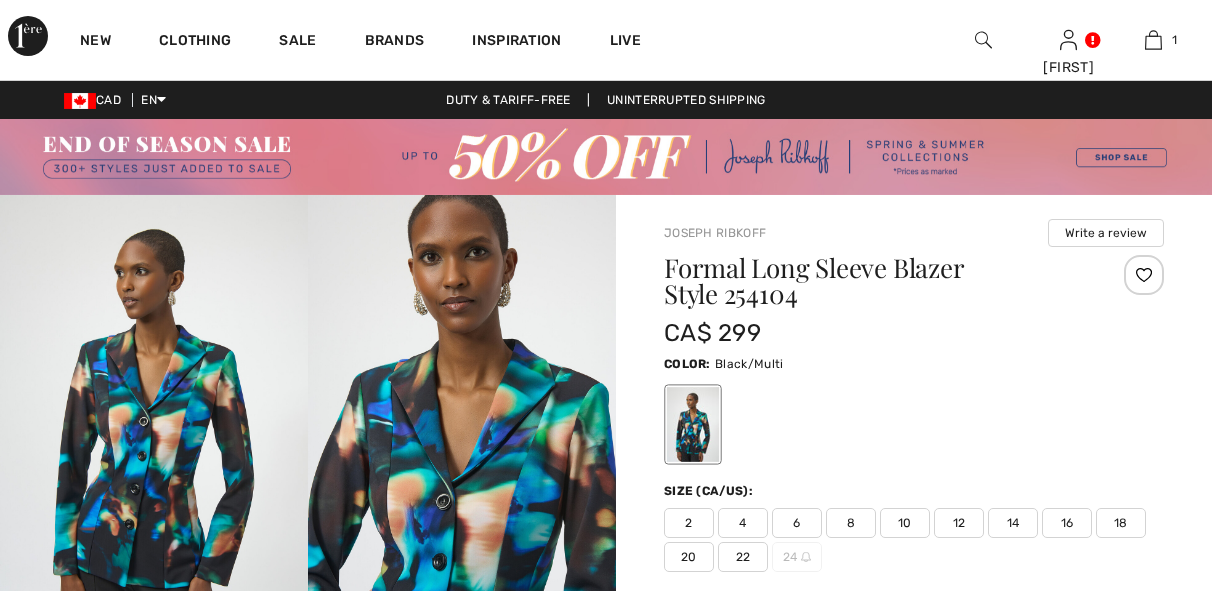 scroll, scrollTop: 0, scrollLeft: 0, axis: both 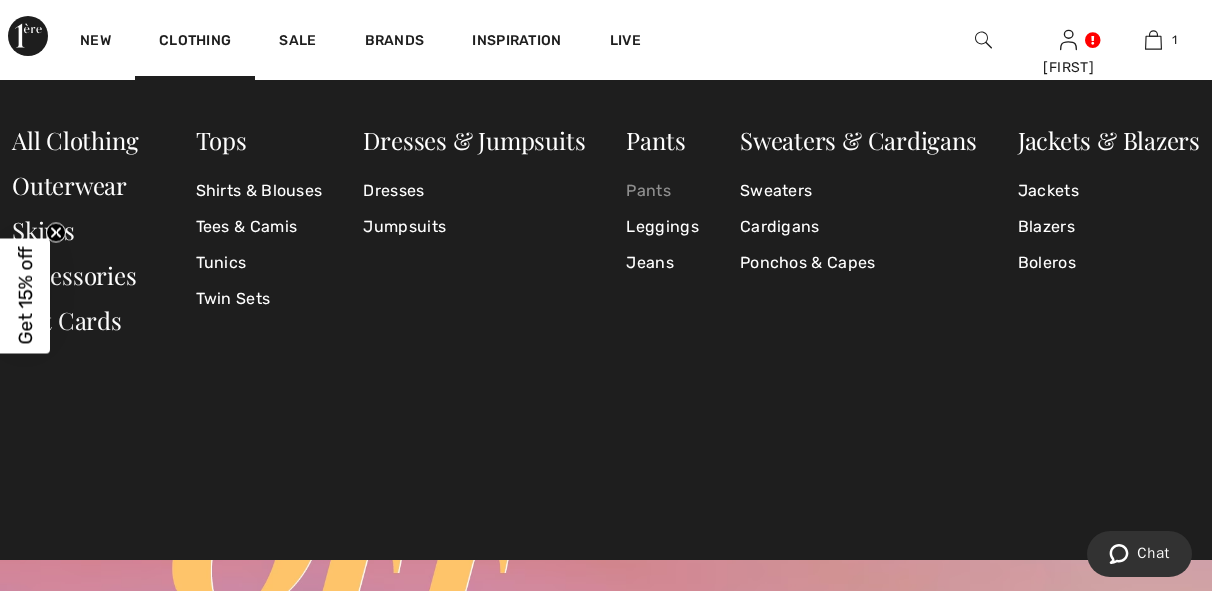 click on "Pants" at bounding box center [662, 191] 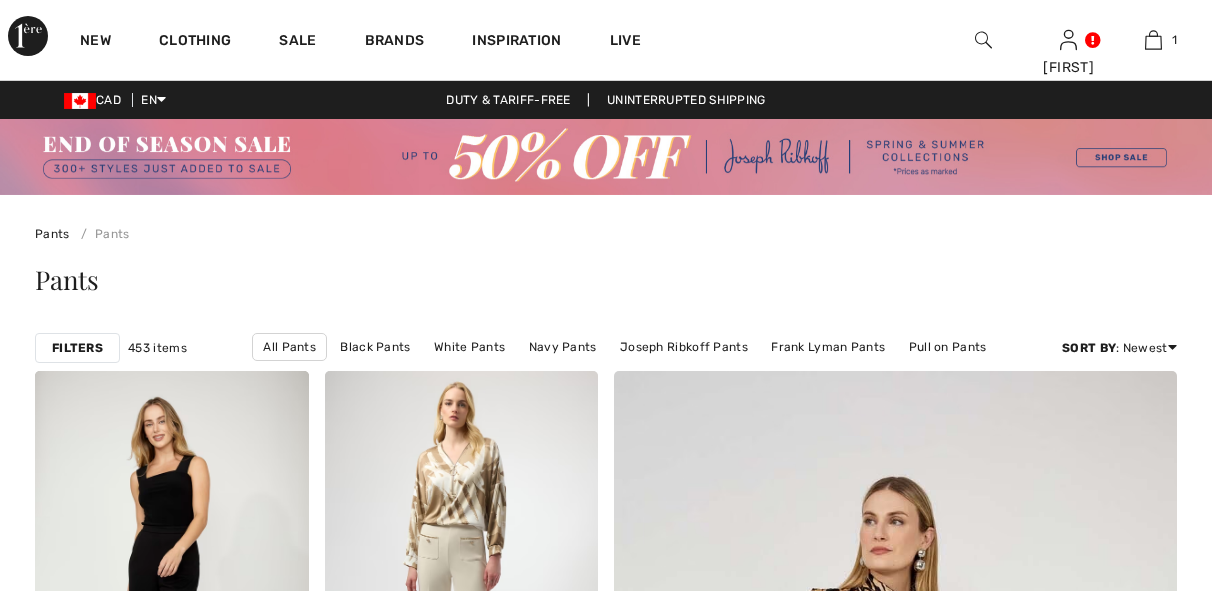 scroll, scrollTop: 0, scrollLeft: 0, axis: both 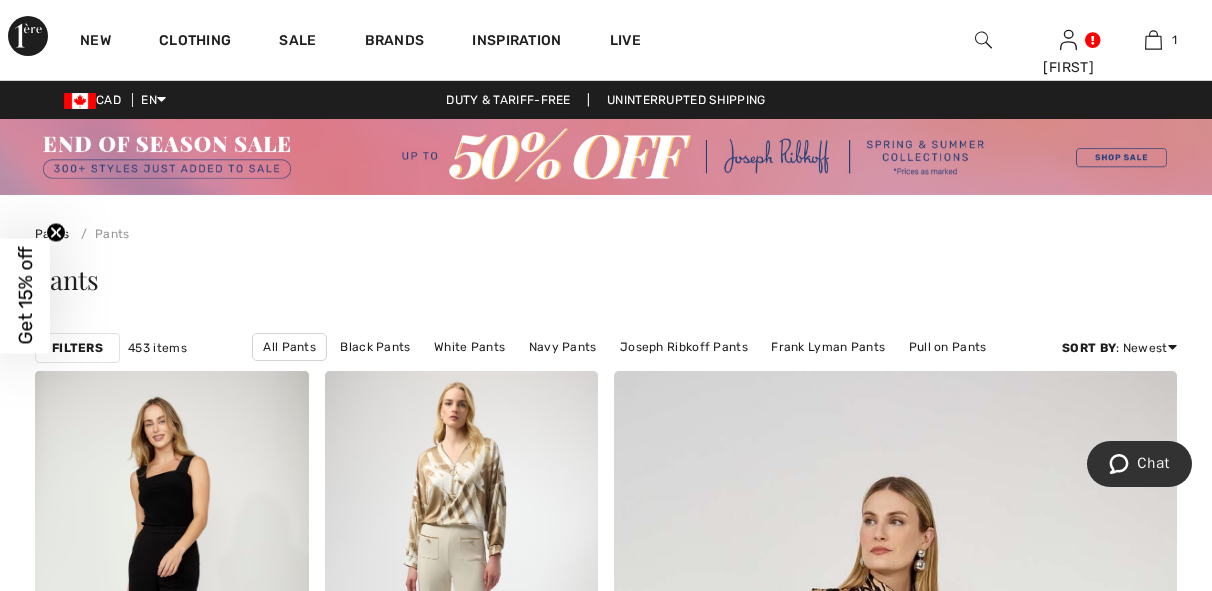 click at bounding box center (983, 40) 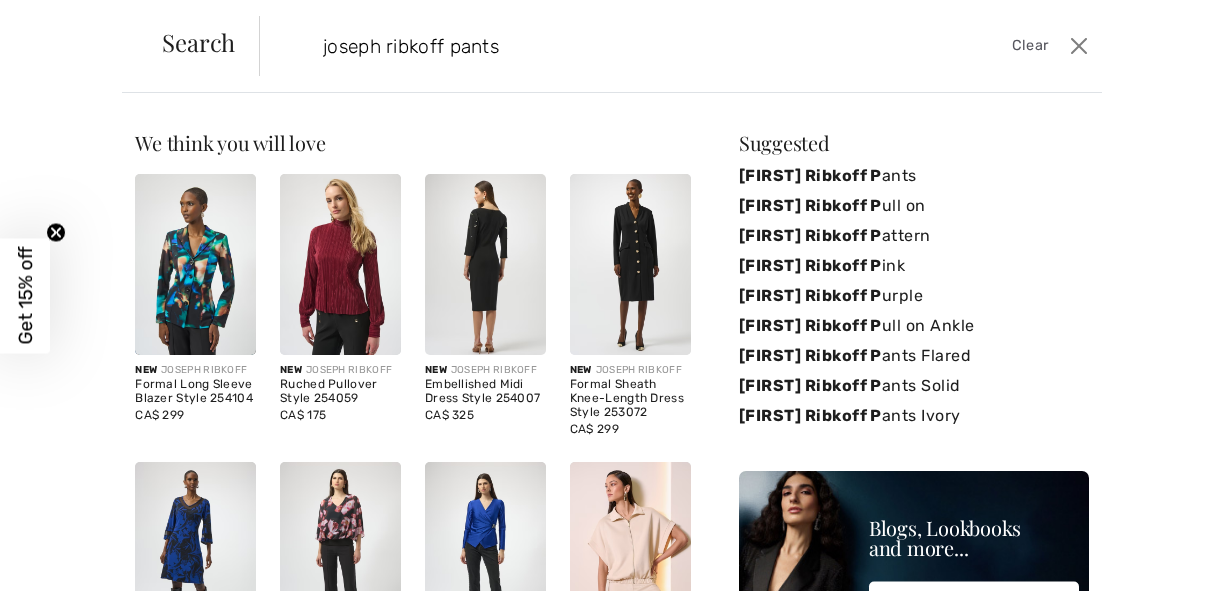 type on "joseph ribkoff pants" 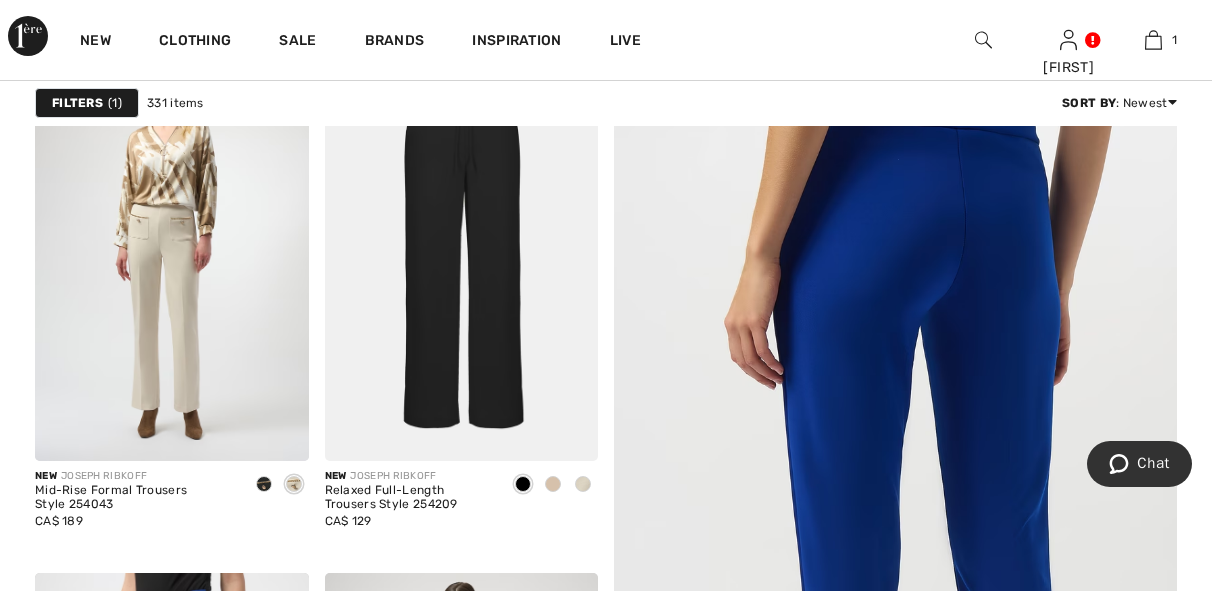 scroll, scrollTop: 560, scrollLeft: 0, axis: vertical 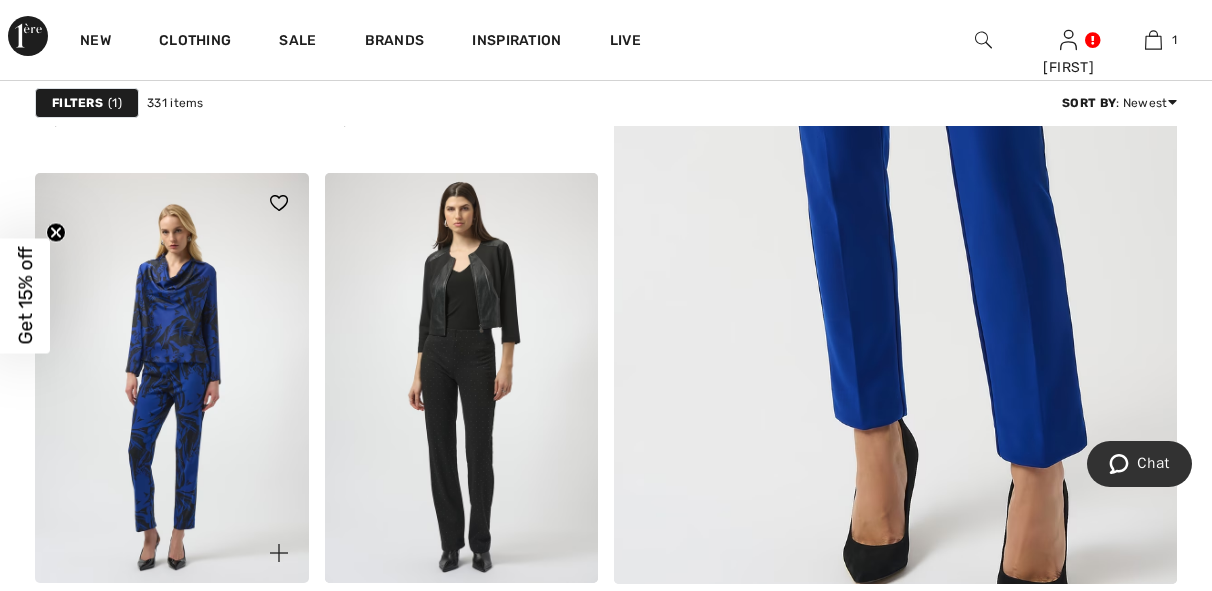 click at bounding box center [172, 378] 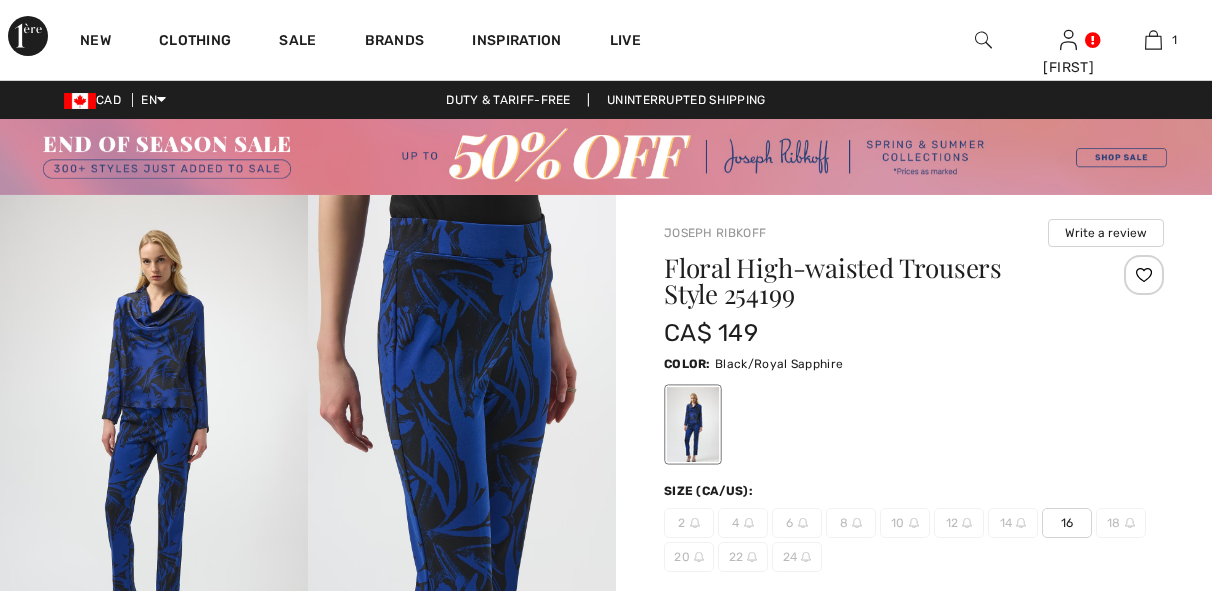 scroll, scrollTop: 0, scrollLeft: 0, axis: both 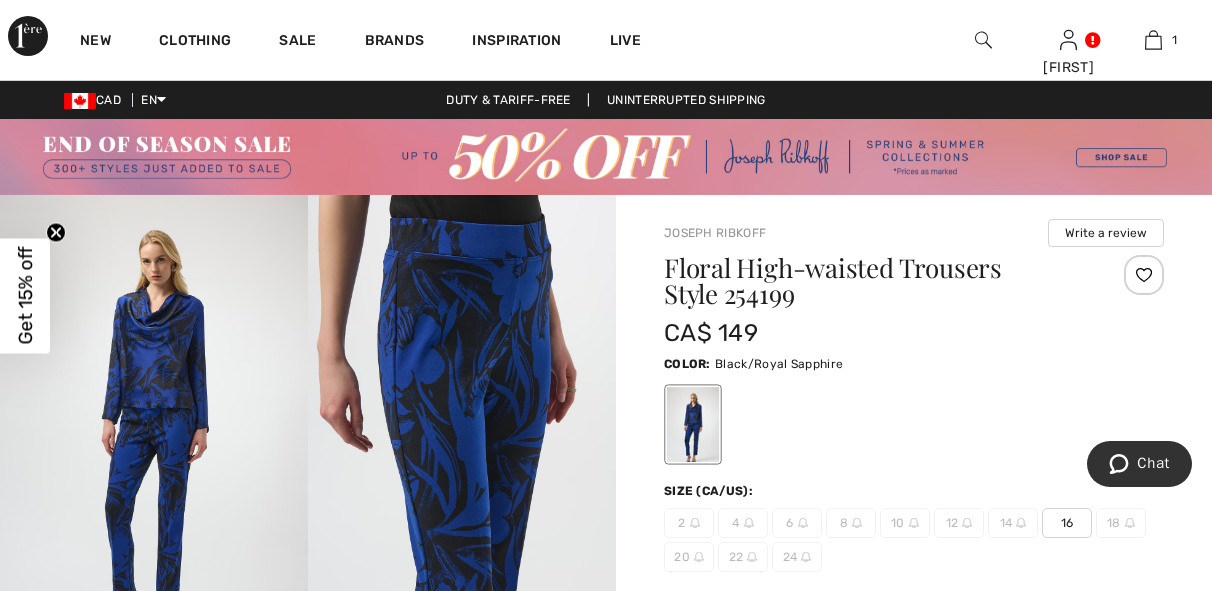 click on "16" at bounding box center (1067, 523) 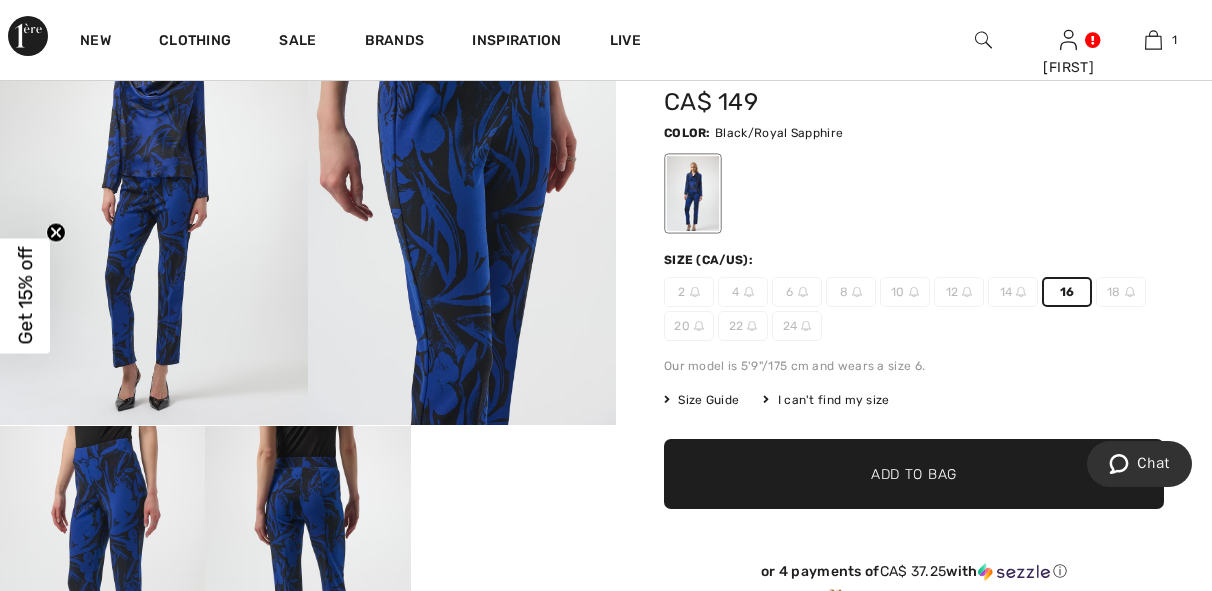 scroll, scrollTop: 240, scrollLeft: 0, axis: vertical 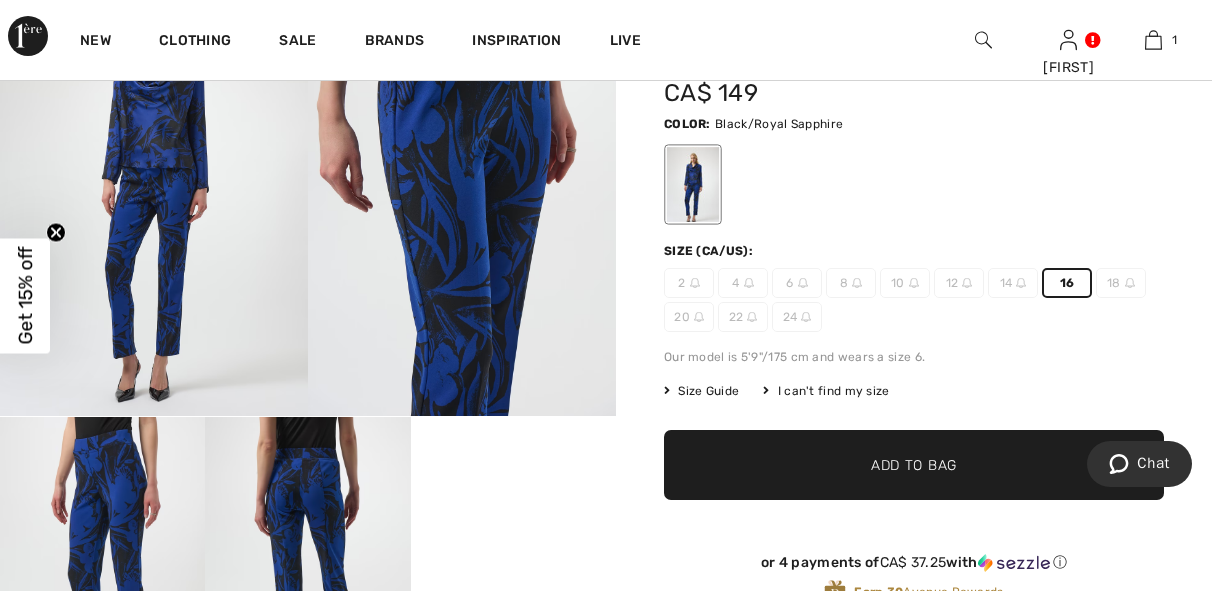 click on "Add to Bag" at bounding box center [914, 464] 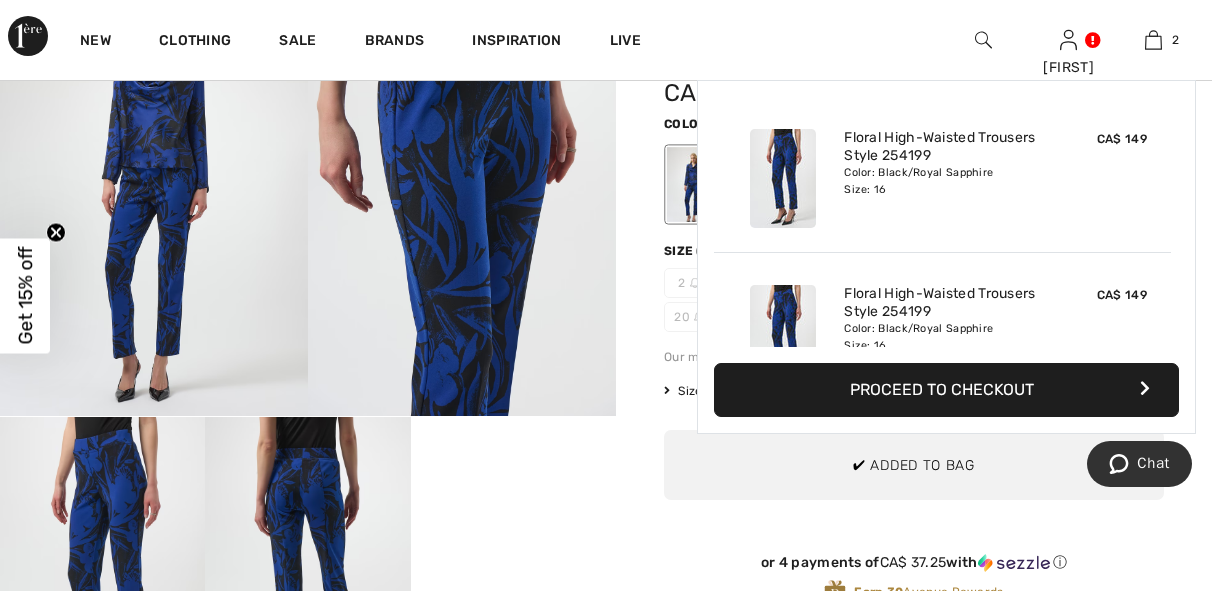 scroll, scrollTop: 61, scrollLeft: 0, axis: vertical 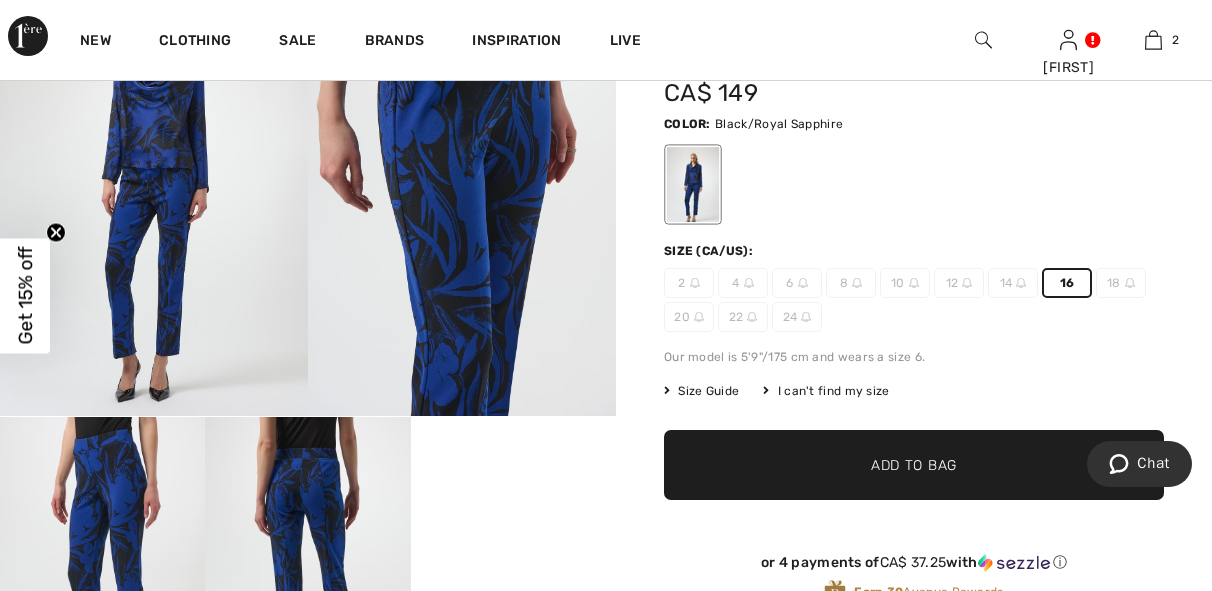 click on "Add to Bag" at bounding box center (914, 464) 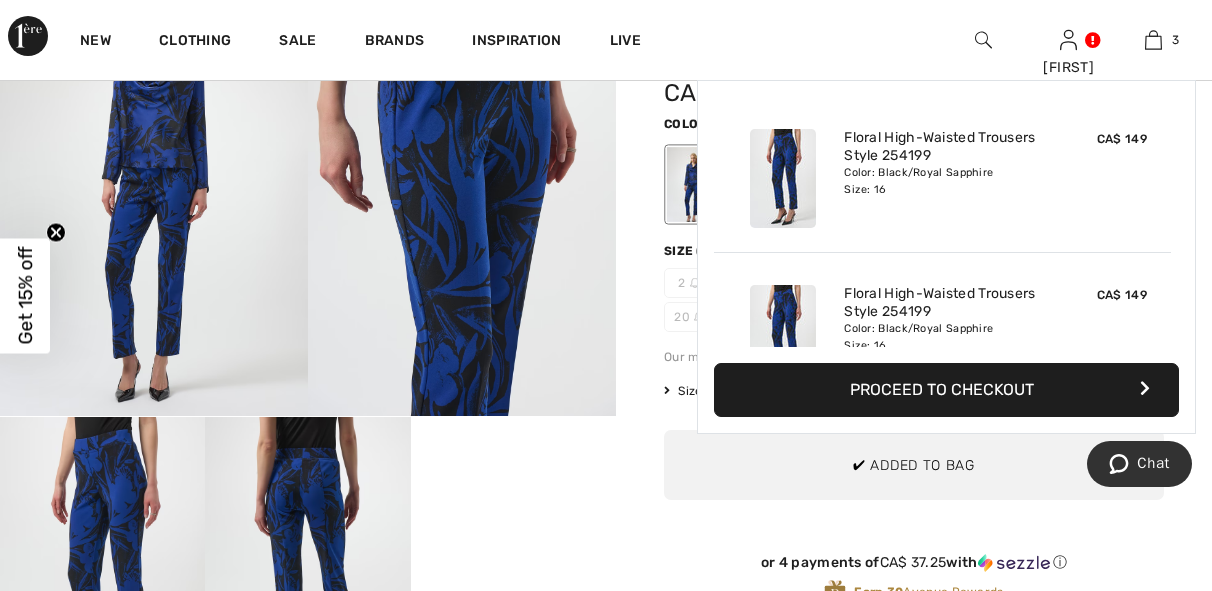 scroll, scrollTop: 216, scrollLeft: 0, axis: vertical 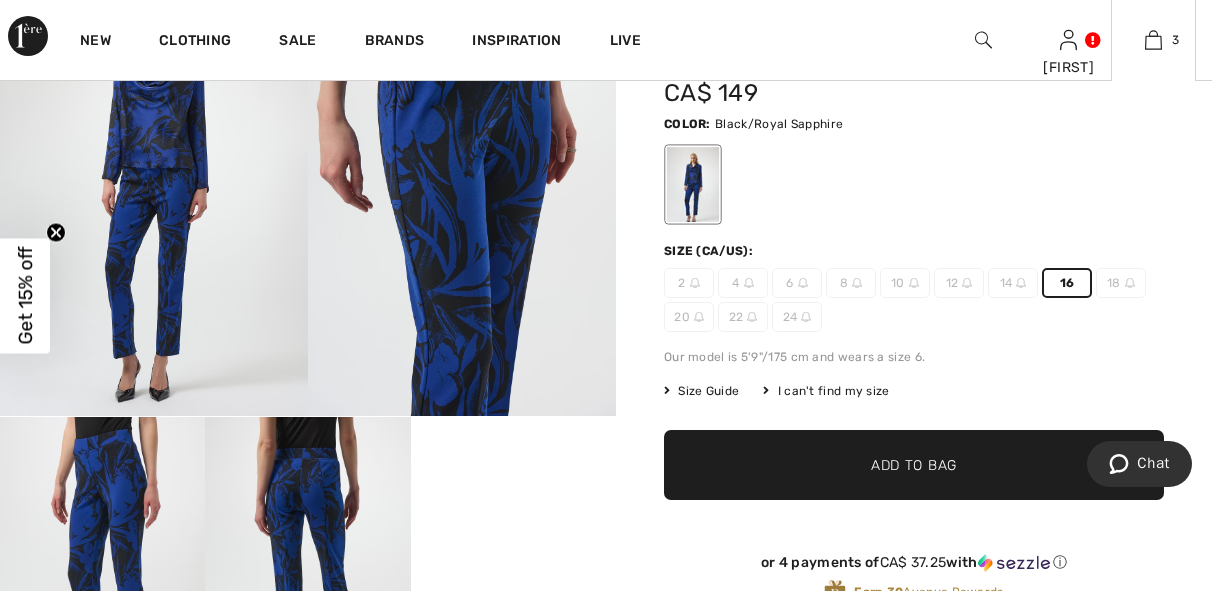 click on "Floral High-waisted Trousers  Style 254199
CA$ 149
Color:
Black/Royal Sapphire
Size (CA/US):
2 4 6 8 10 12 14 16 18 20 22 24
Our model is 5'9"/175 cm and wears a size 6.
Size Guide
I can't find my size
Select Size
CAN 2 - Sold Out
CAN 4 - Sold Out
CAN 6 - Sold Out
CAN 8 - Sold Out
CAN 10 - Sold Out
CAN 12 - Sold Out
CAN 14 - Sold Out
CAN 16
CAN 18 - Sold Out
CAN 20 - Sold Out
CAN 22 - Sold Out
CAN 24 - Sold Out
✔ Added to Bag
Add to Bag
with" at bounding box center [914, 326] 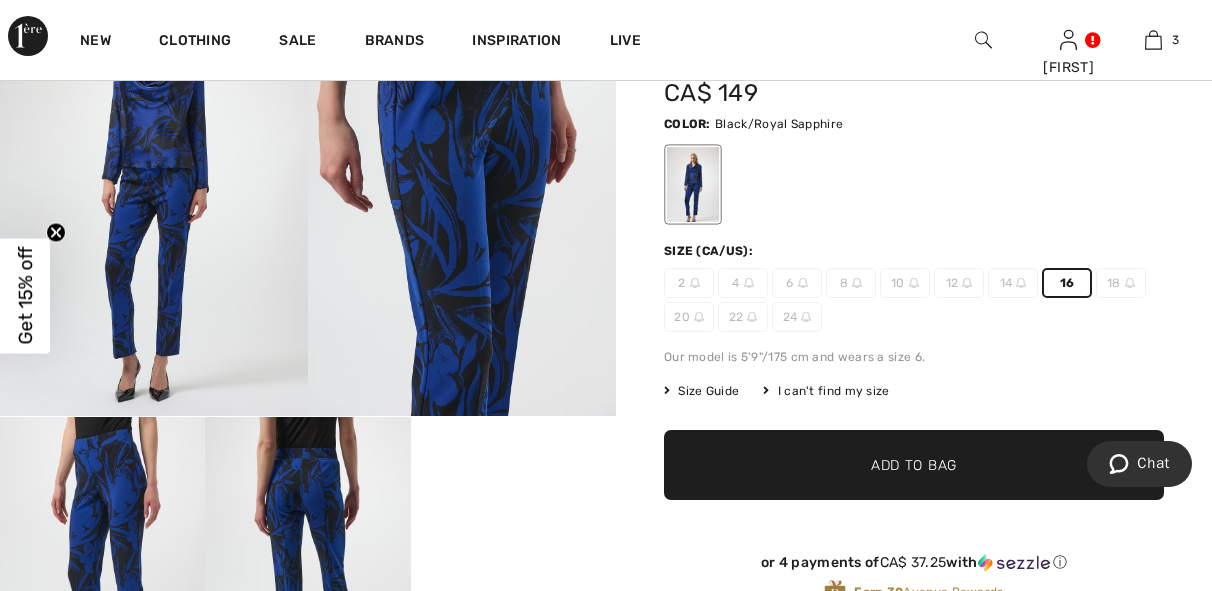 click on "✔ Added to Bag
Add to Bag" at bounding box center (914, 465) 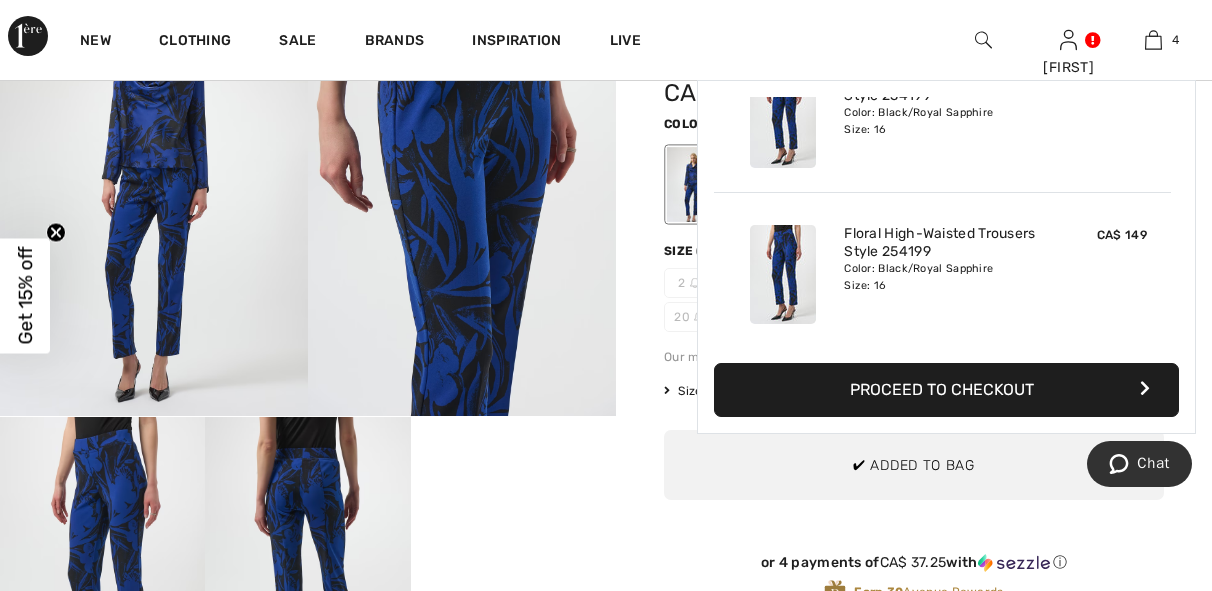 scroll, scrollTop: 372, scrollLeft: 0, axis: vertical 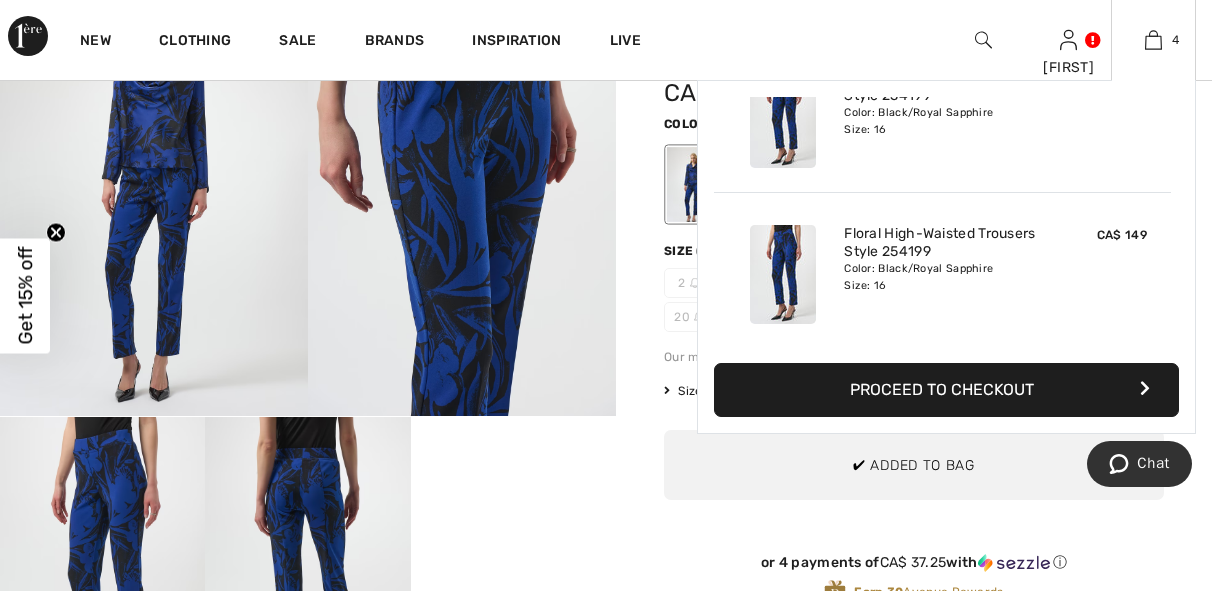 click on "Proceed to Checkout" at bounding box center (946, 390) 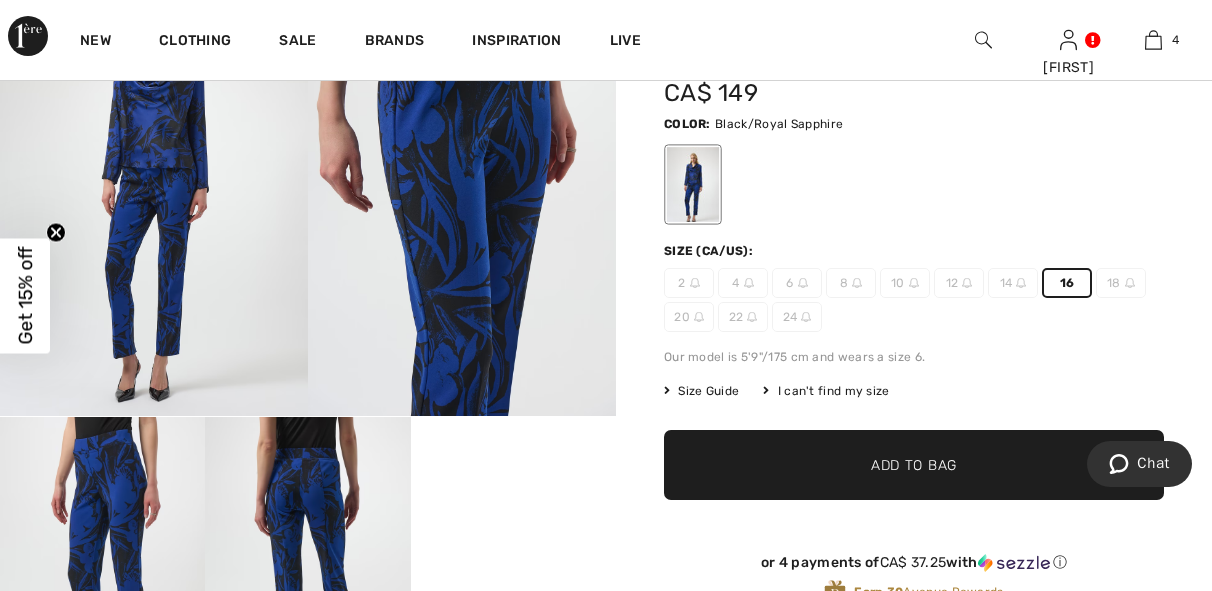 click on "Add to Bag" at bounding box center [914, 464] 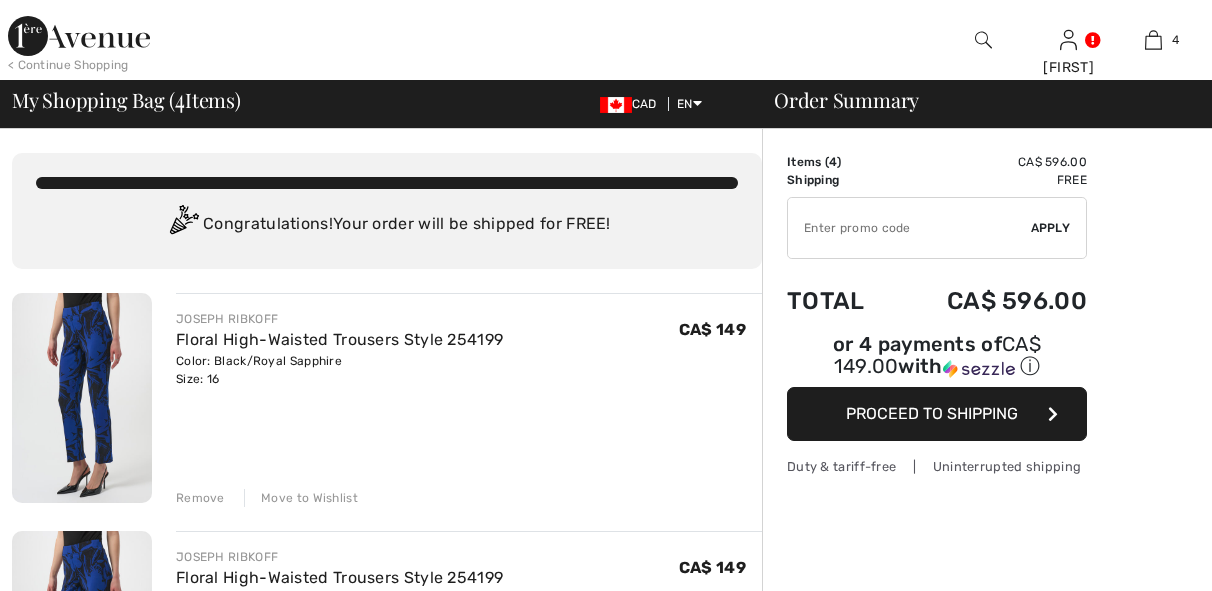 scroll, scrollTop: 0, scrollLeft: 0, axis: both 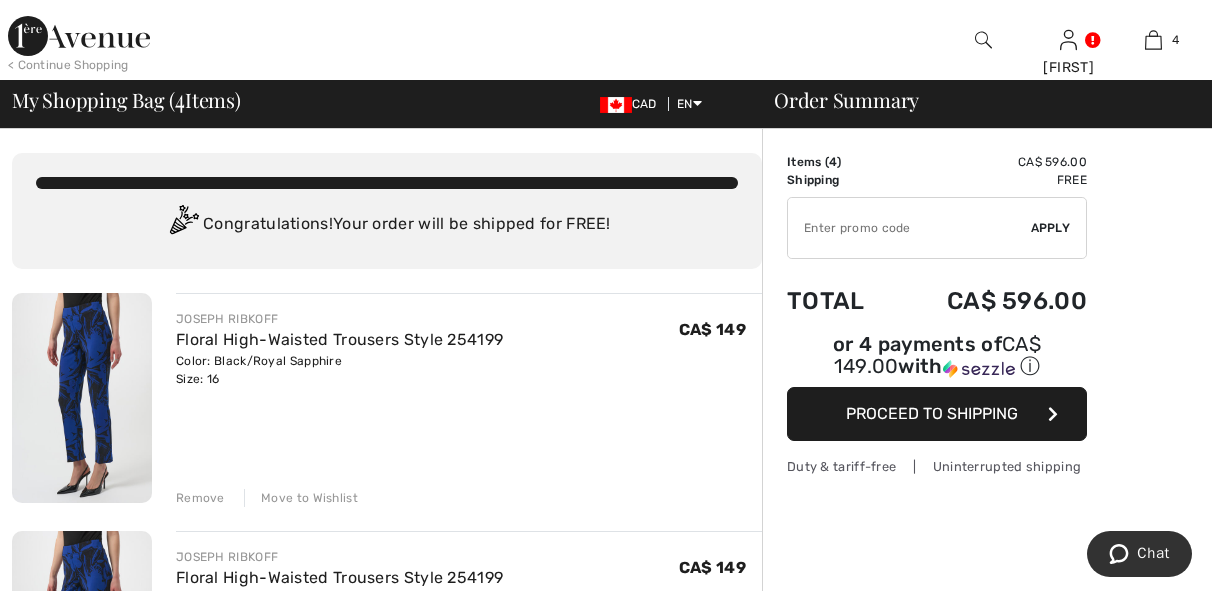 click on "Remove" at bounding box center [200, 498] 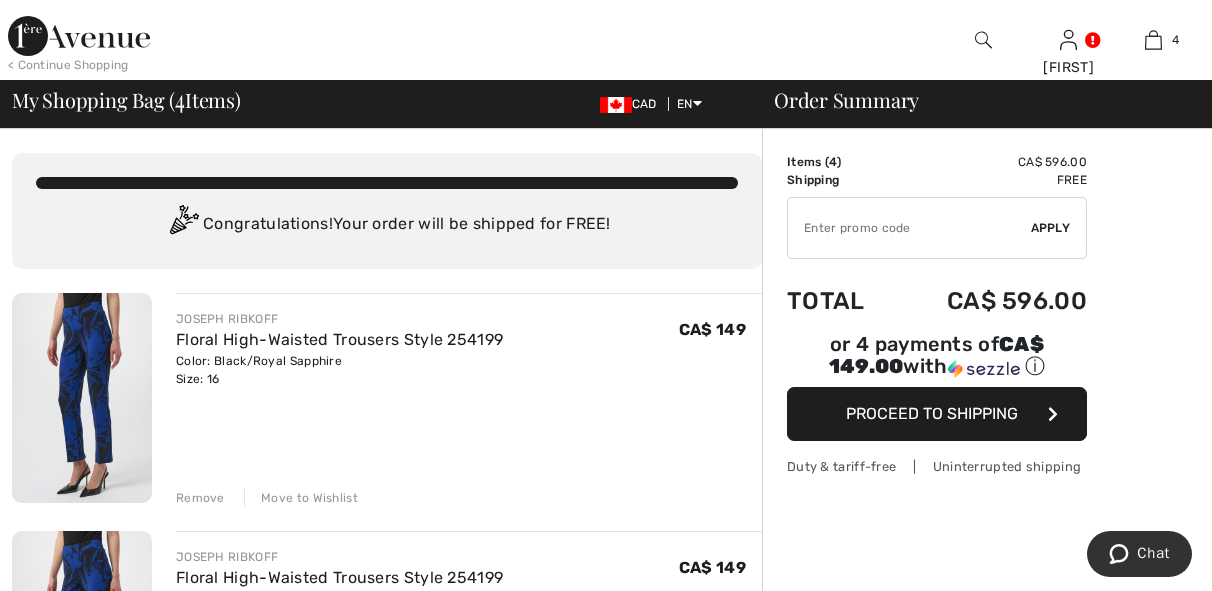 click on "Remove" at bounding box center (200, 498) 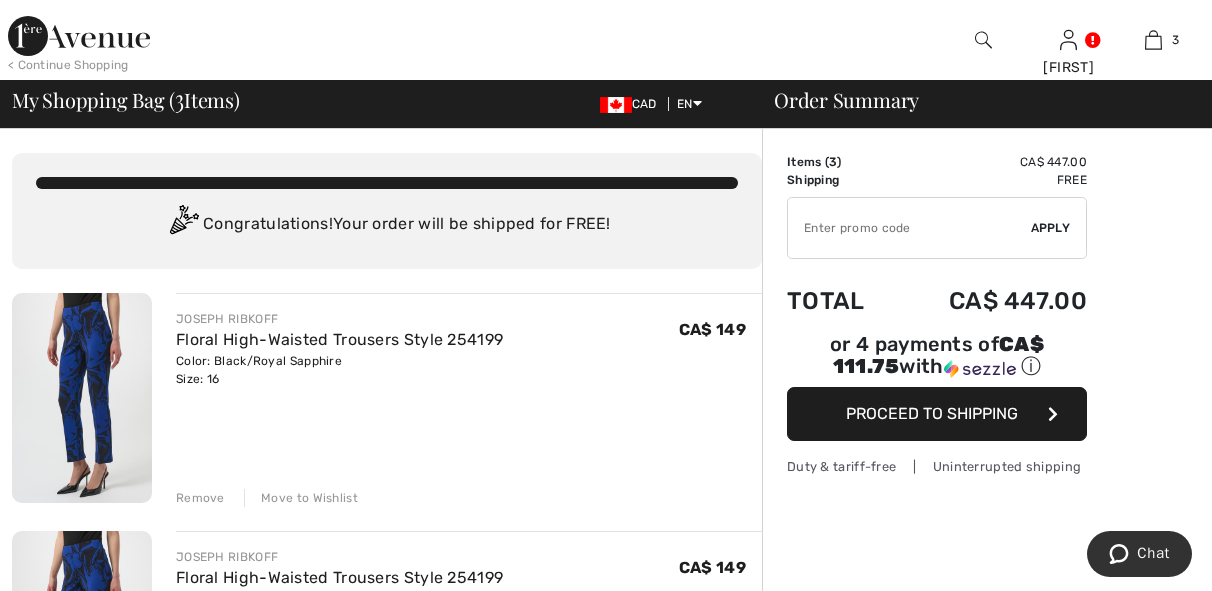 click on "Remove" at bounding box center (200, 498) 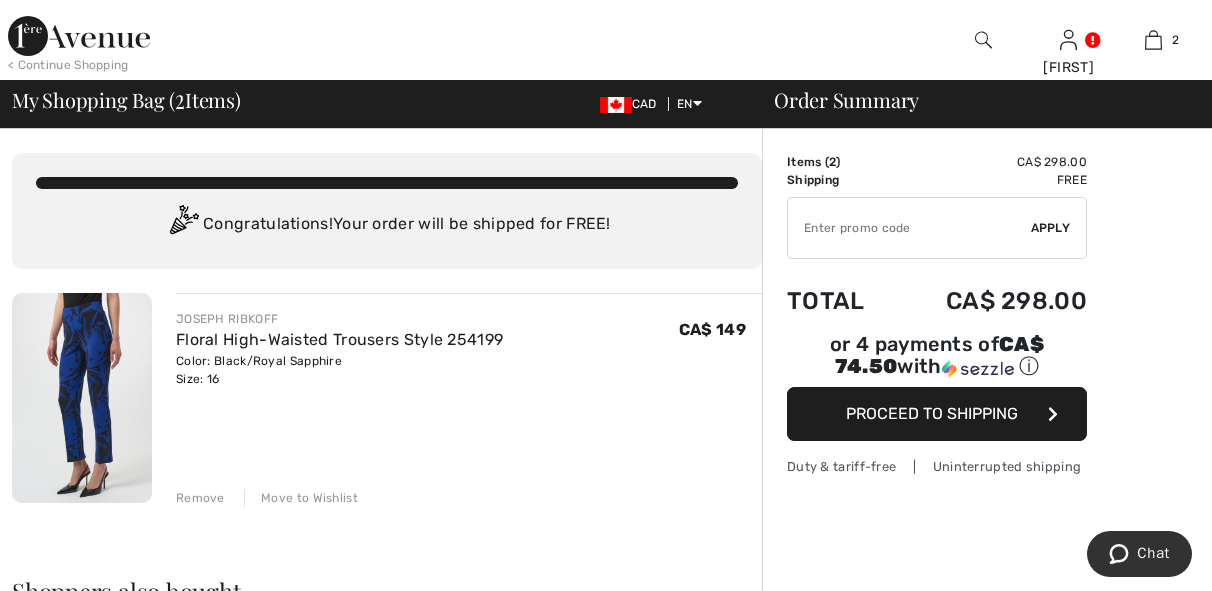 click on "Remove" at bounding box center [200, 498] 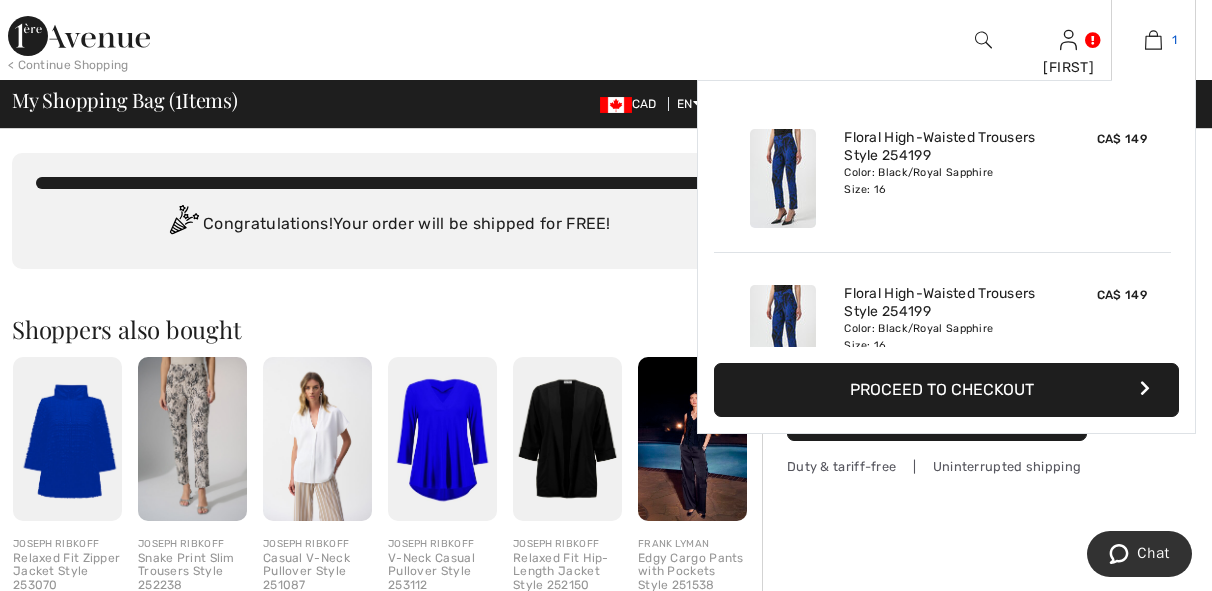 click at bounding box center [1153, 40] 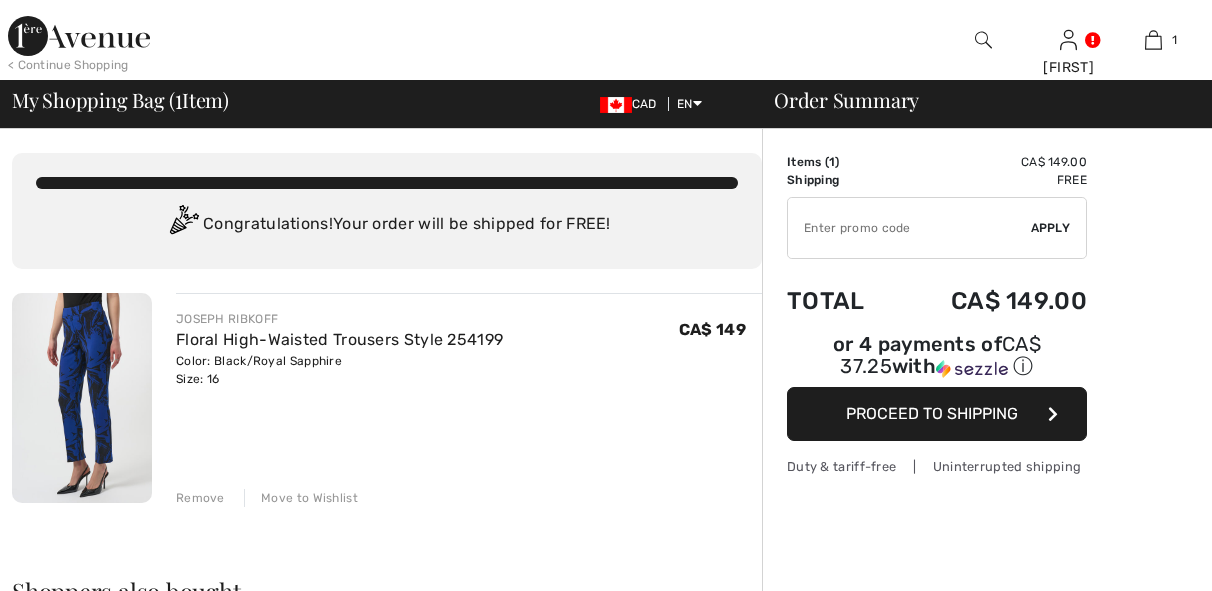 scroll, scrollTop: 0, scrollLeft: 0, axis: both 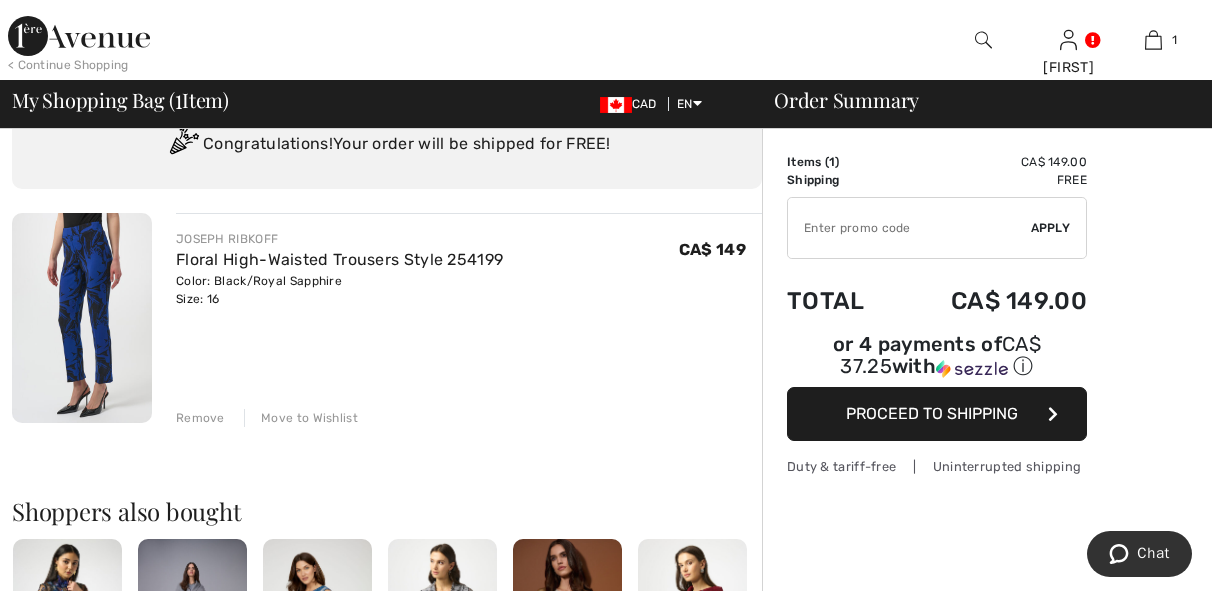 click on "Proceed to Shipping" at bounding box center (932, 413) 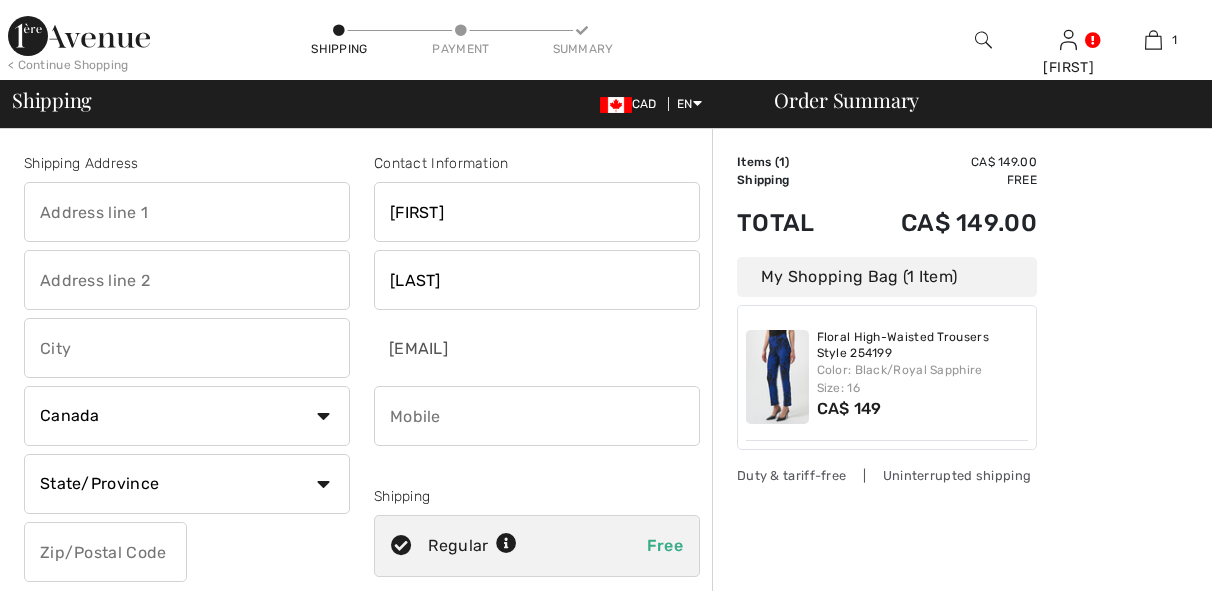 scroll, scrollTop: 0, scrollLeft: 0, axis: both 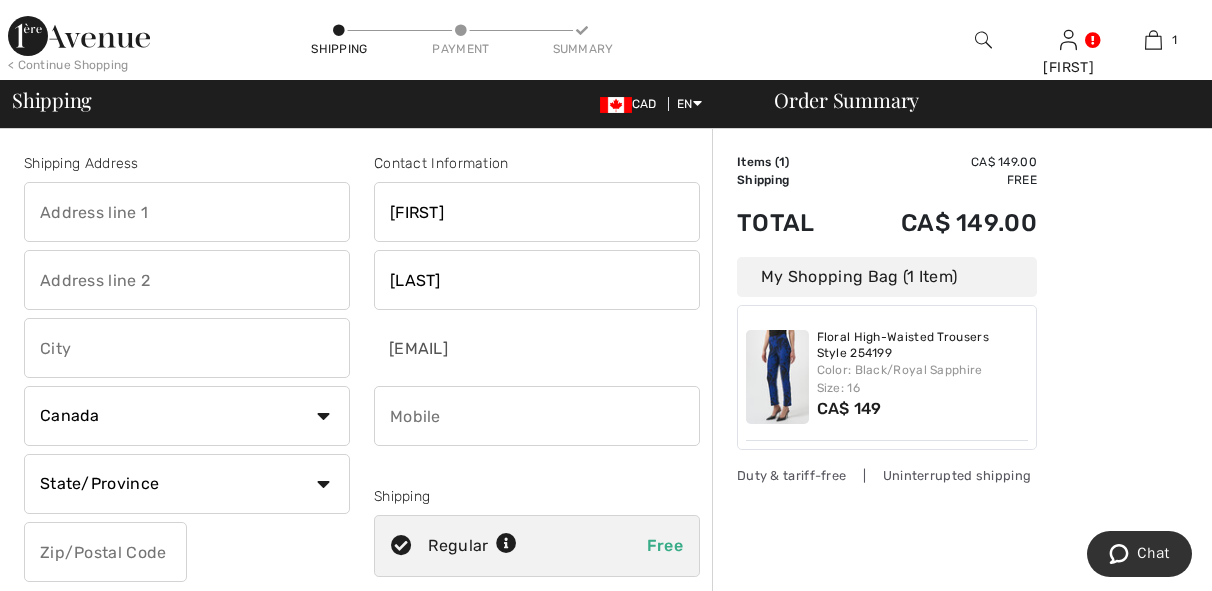 click at bounding box center [187, 212] 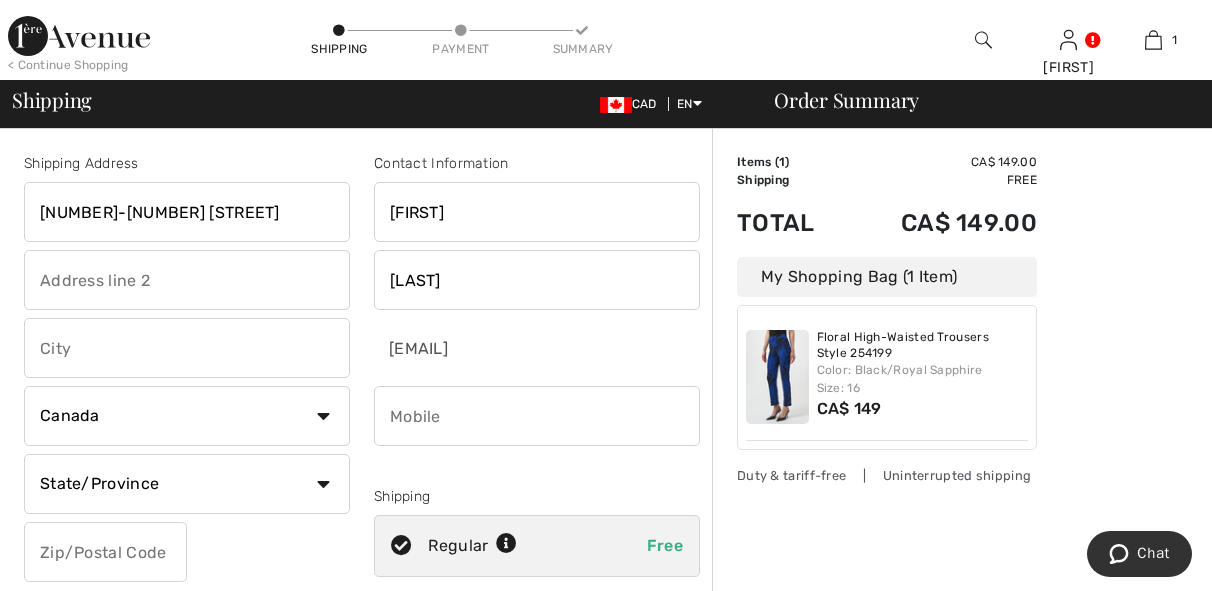 type on "[CITY]" 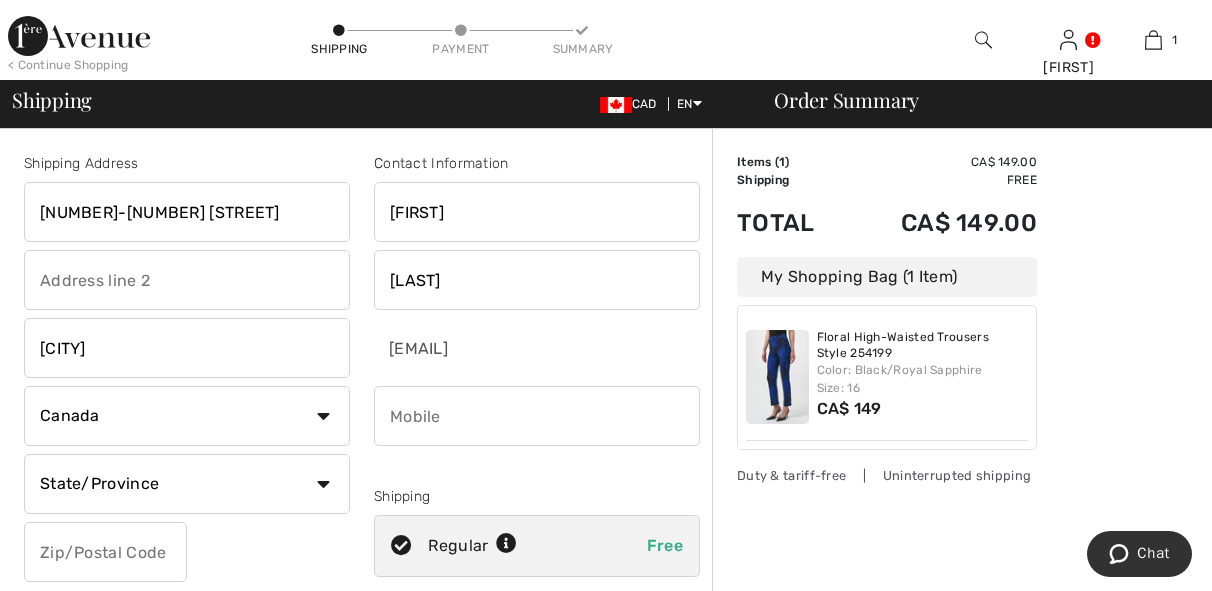 select on "QC" 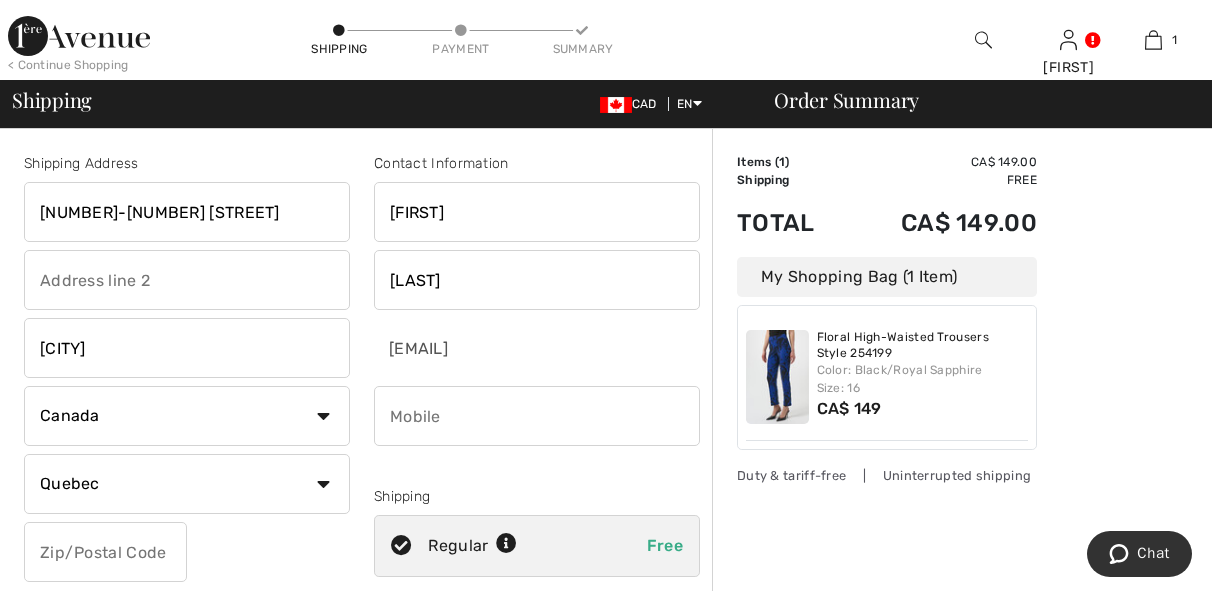 type on "J8T 0H3" 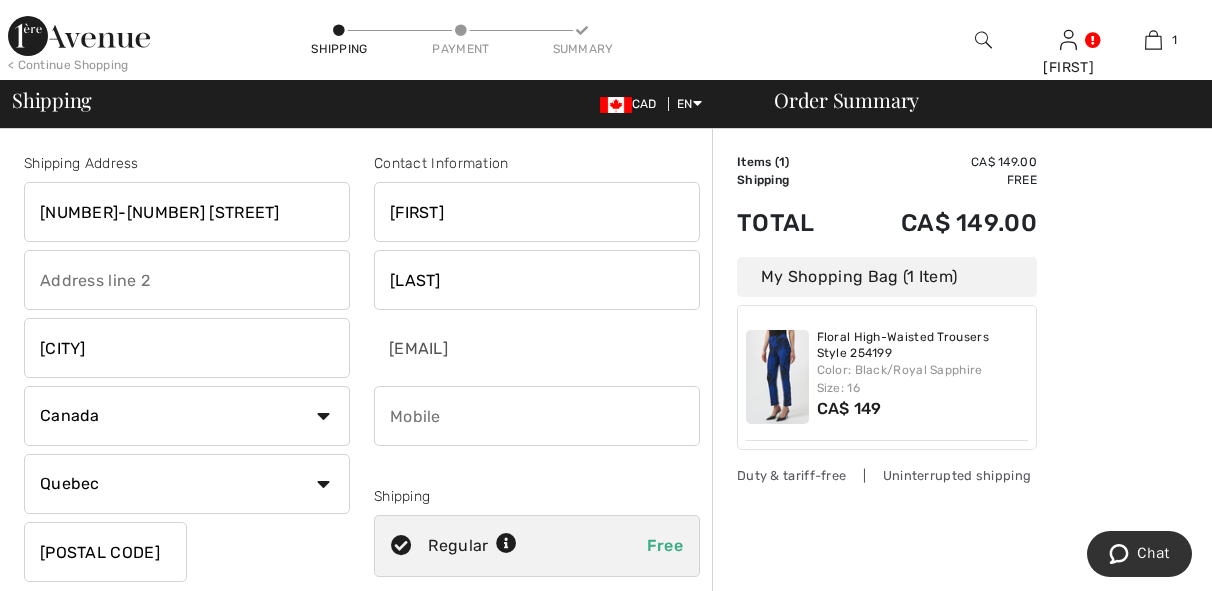 type on "8196357158" 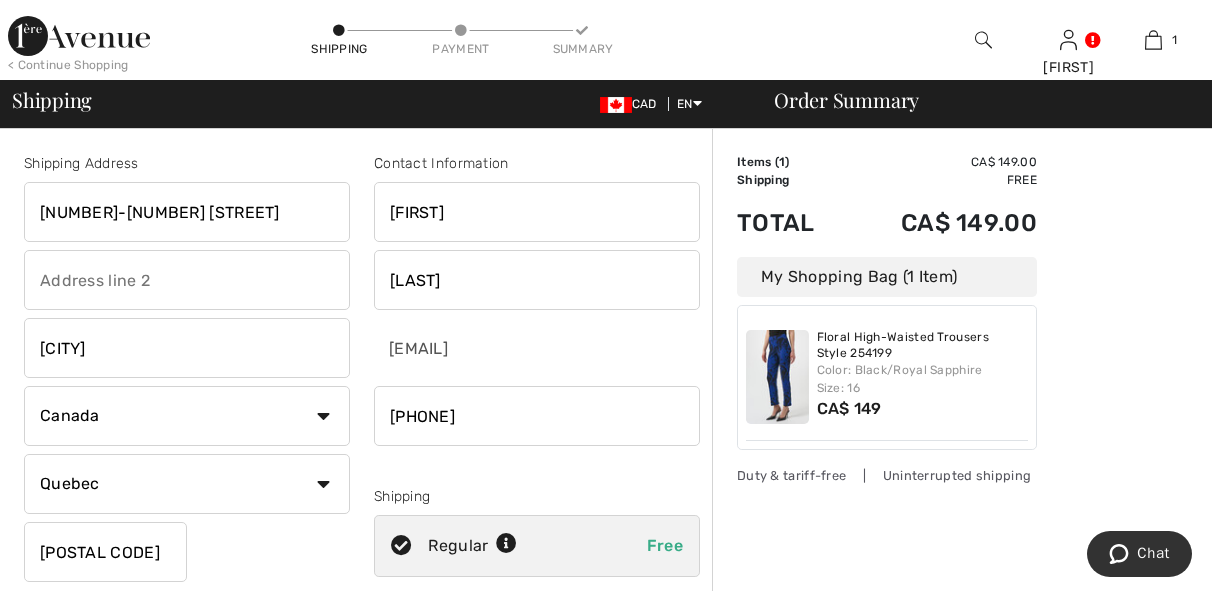 type on "[POSTAL_CODE]" 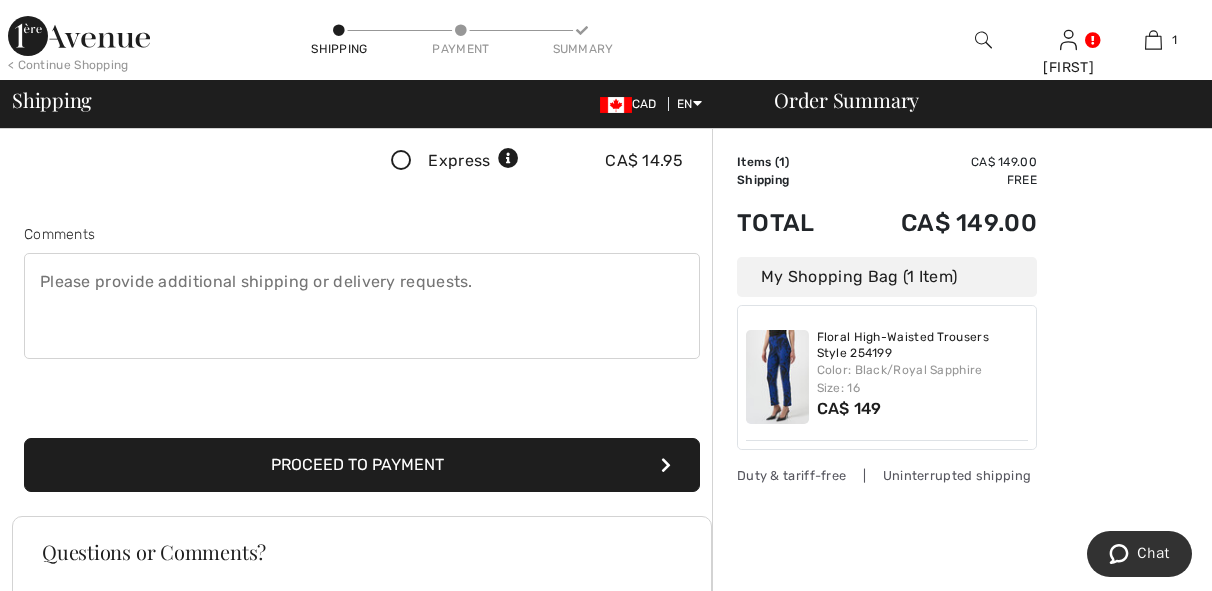 scroll, scrollTop: 480, scrollLeft: 0, axis: vertical 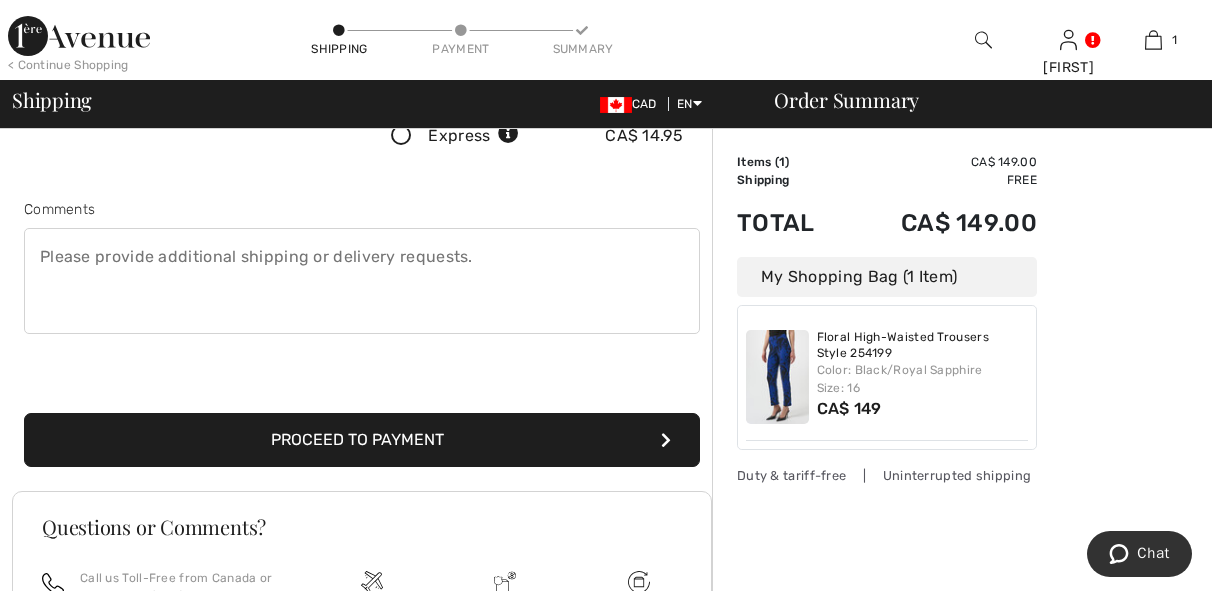 click on "Proceed to Payment" at bounding box center [362, 440] 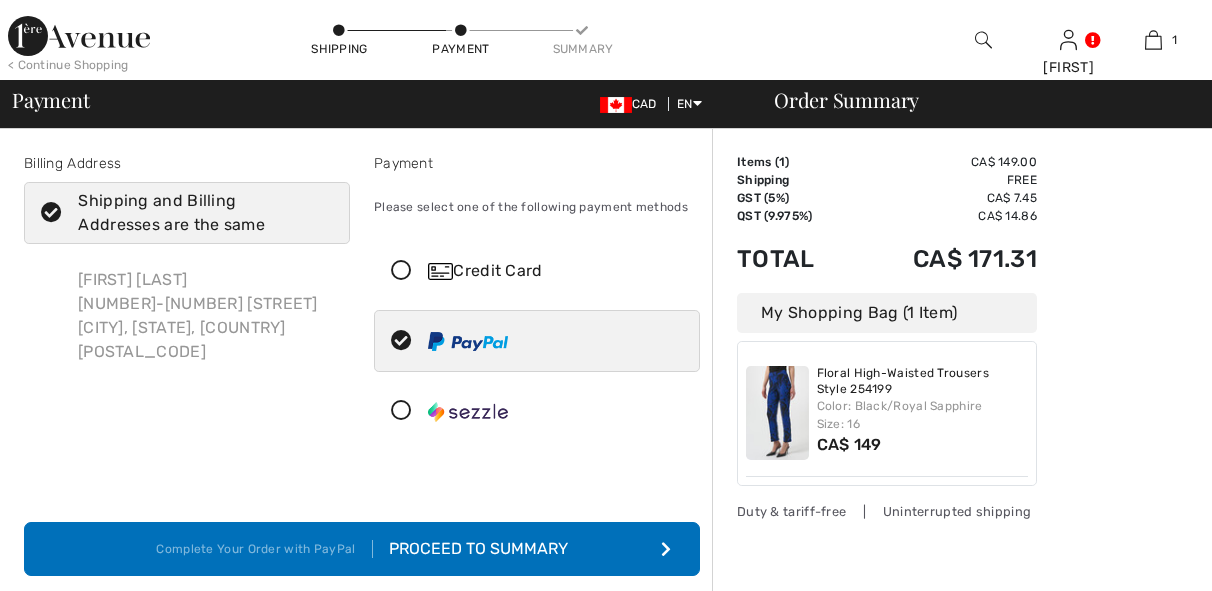 scroll, scrollTop: 0, scrollLeft: 0, axis: both 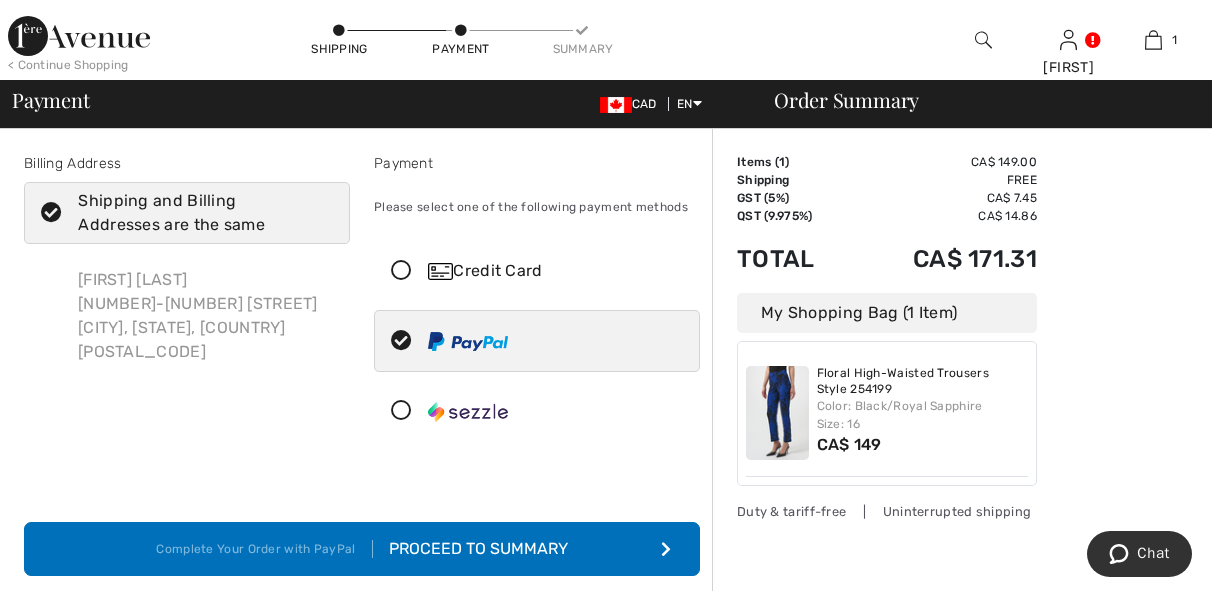 click at bounding box center (401, 411) 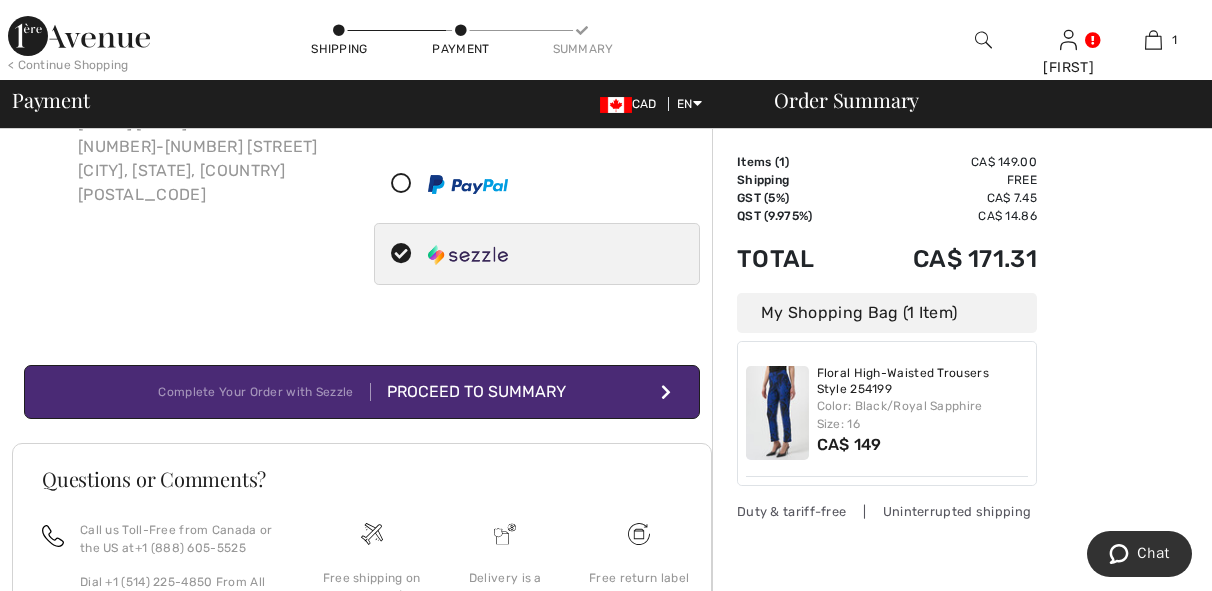 scroll, scrollTop: 160, scrollLeft: 0, axis: vertical 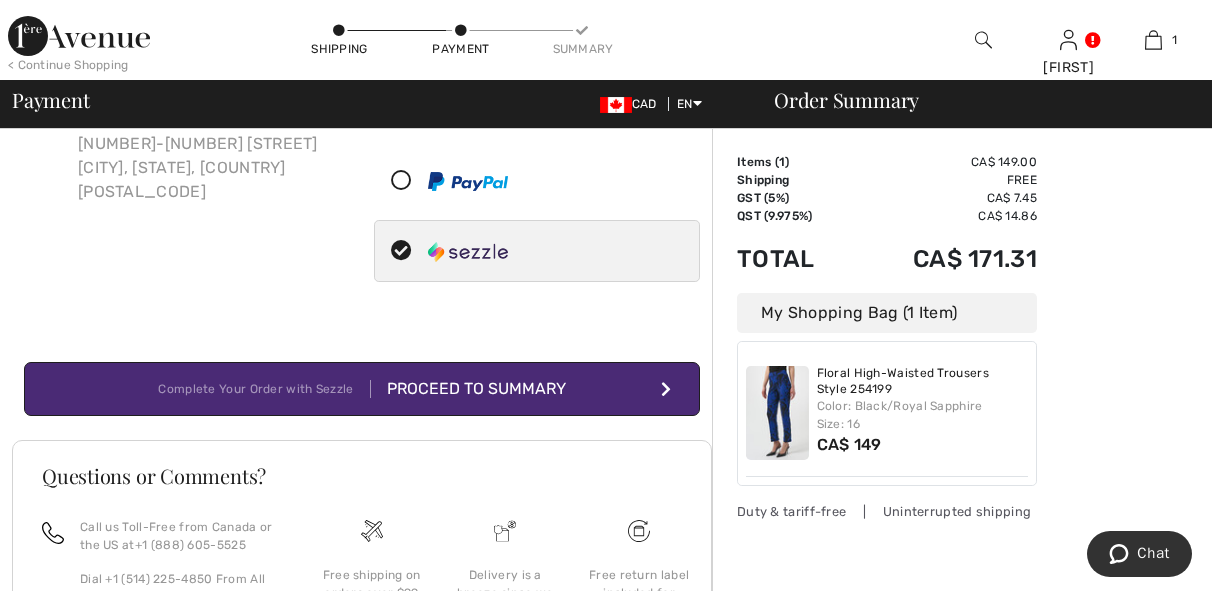 click on "Proceed to Summary" at bounding box center (468, 389) 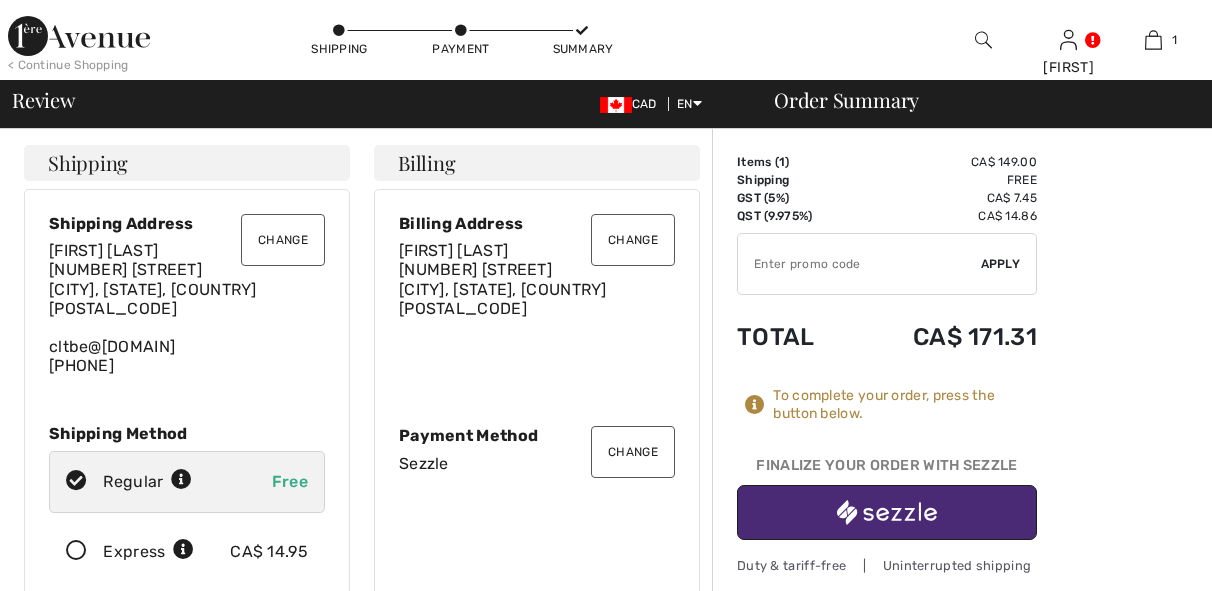 scroll, scrollTop: 0, scrollLeft: 0, axis: both 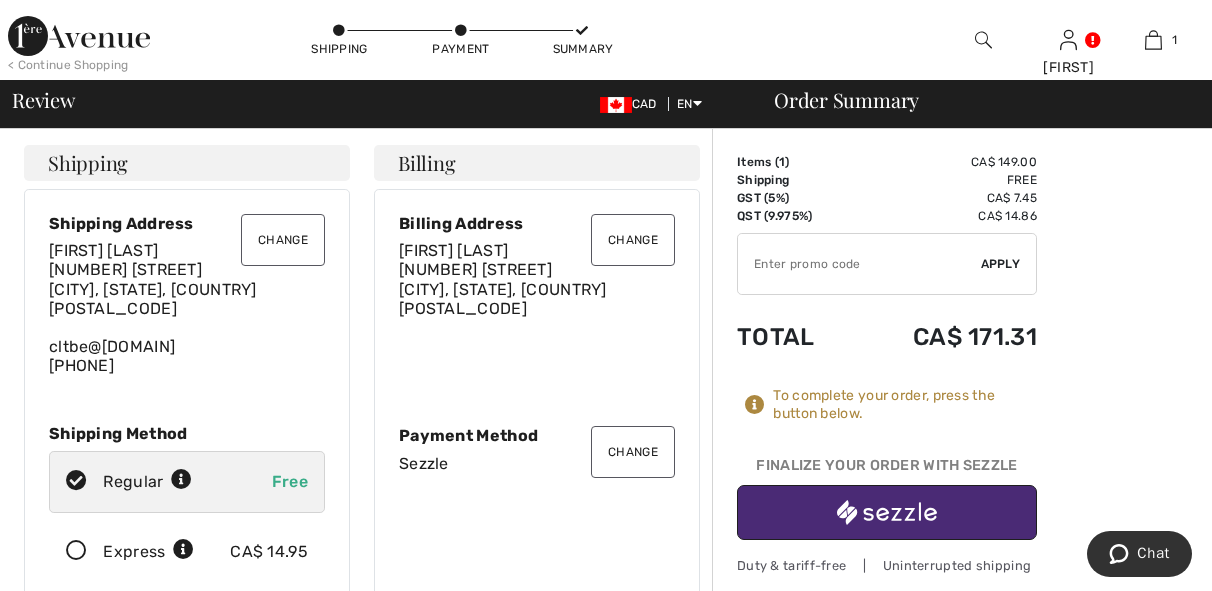 click at bounding box center (887, 512) 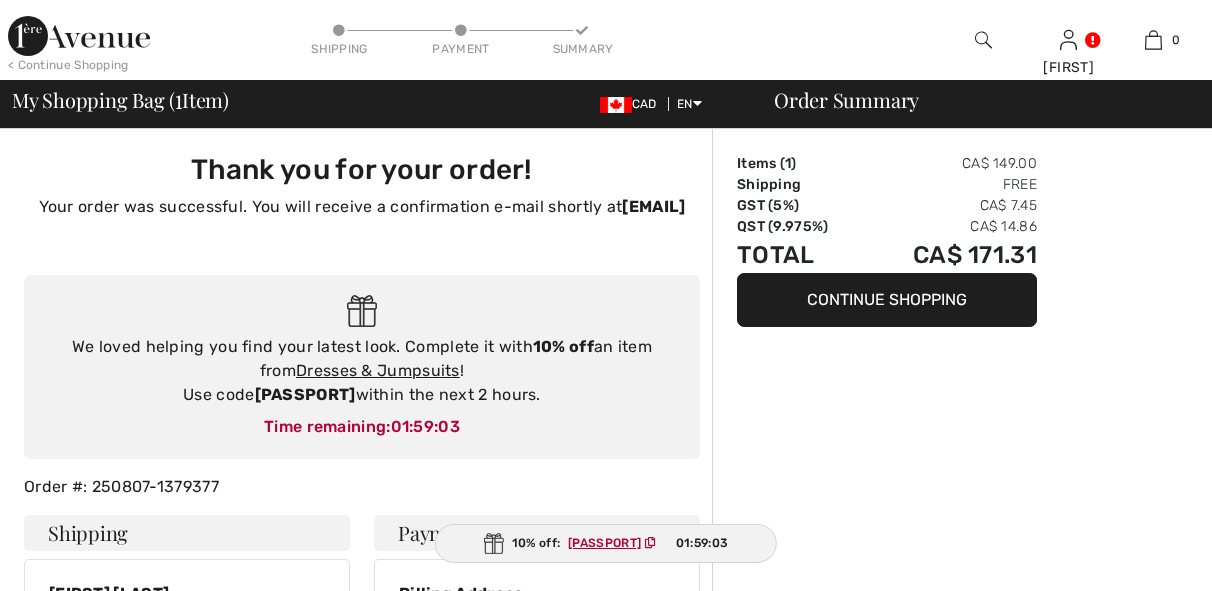 scroll, scrollTop: 0, scrollLeft: 0, axis: both 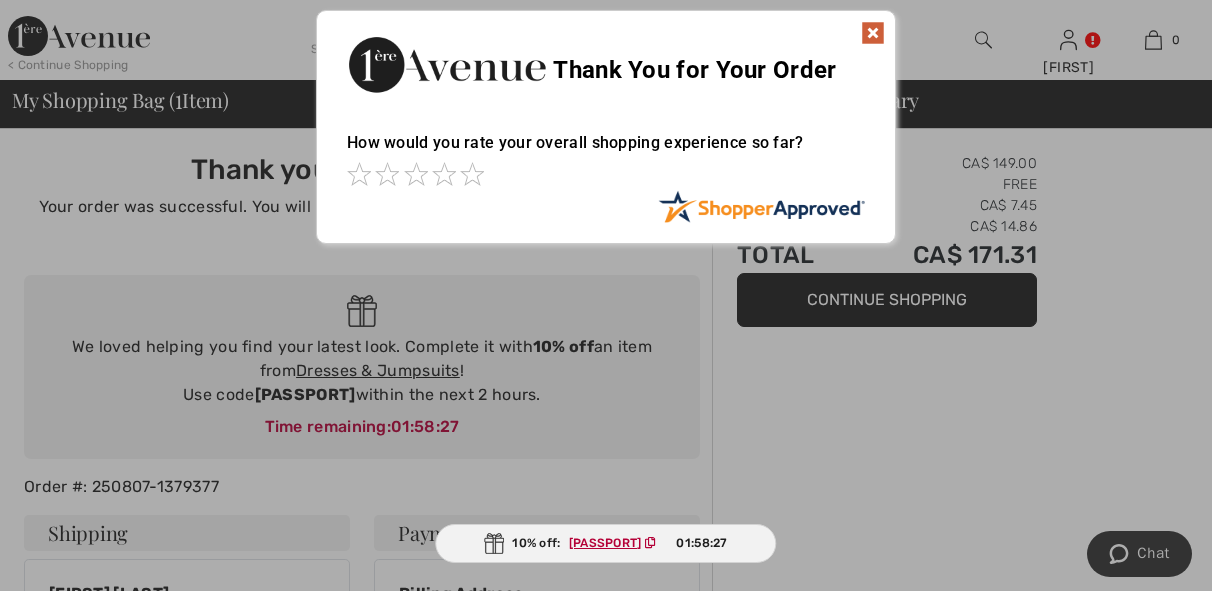 click at bounding box center [873, 33] 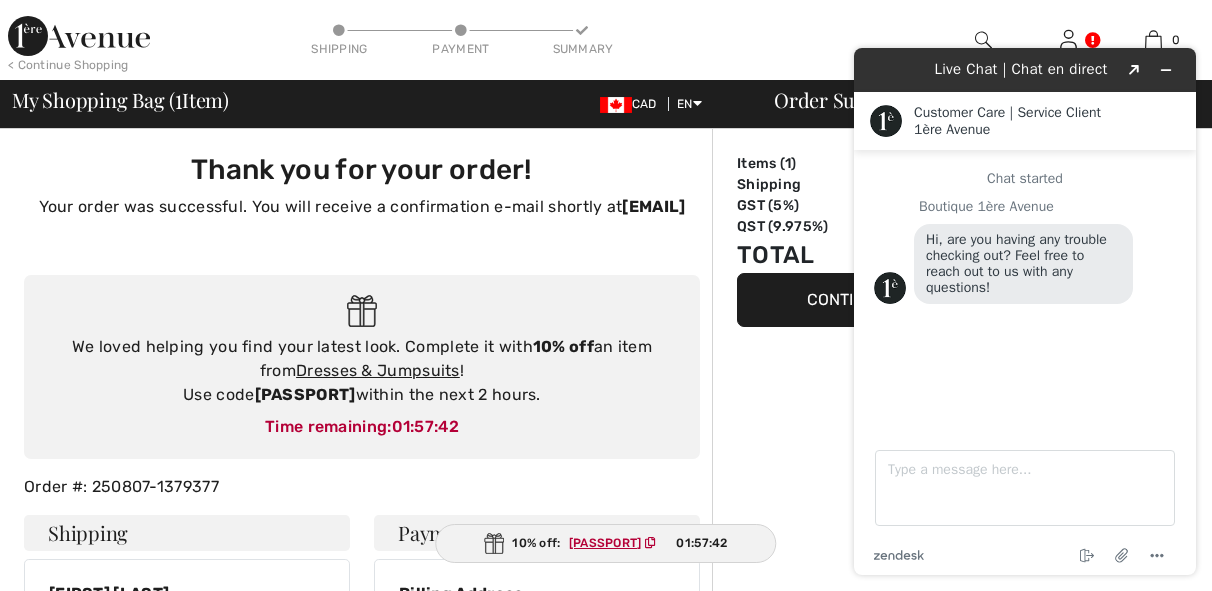 scroll, scrollTop: 0, scrollLeft: 0, axis: both 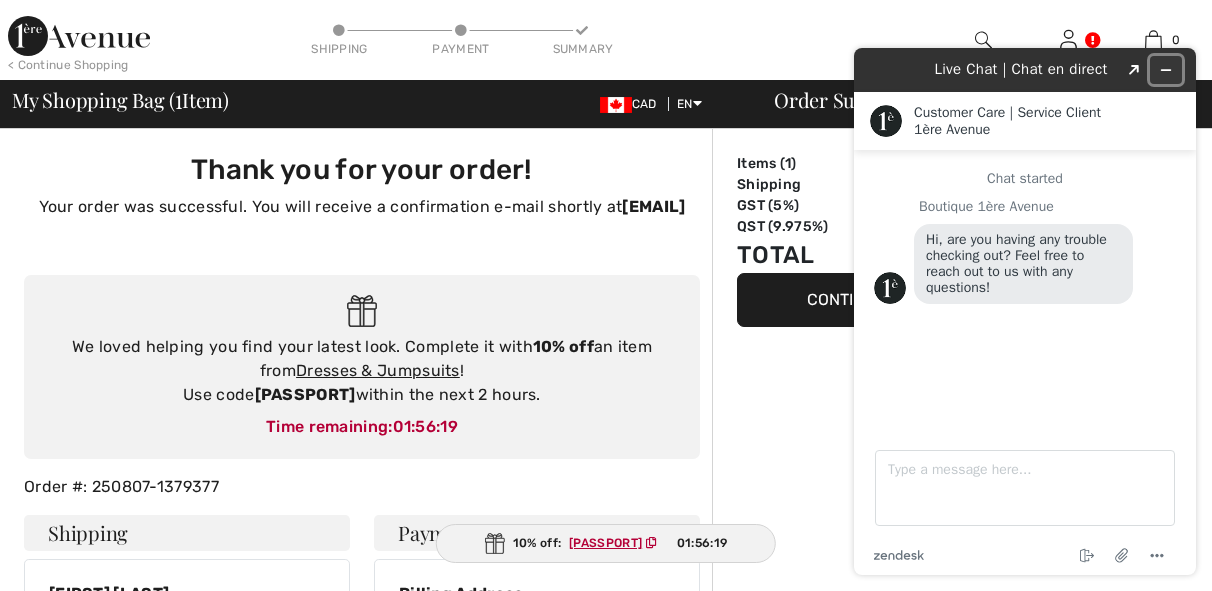 click 